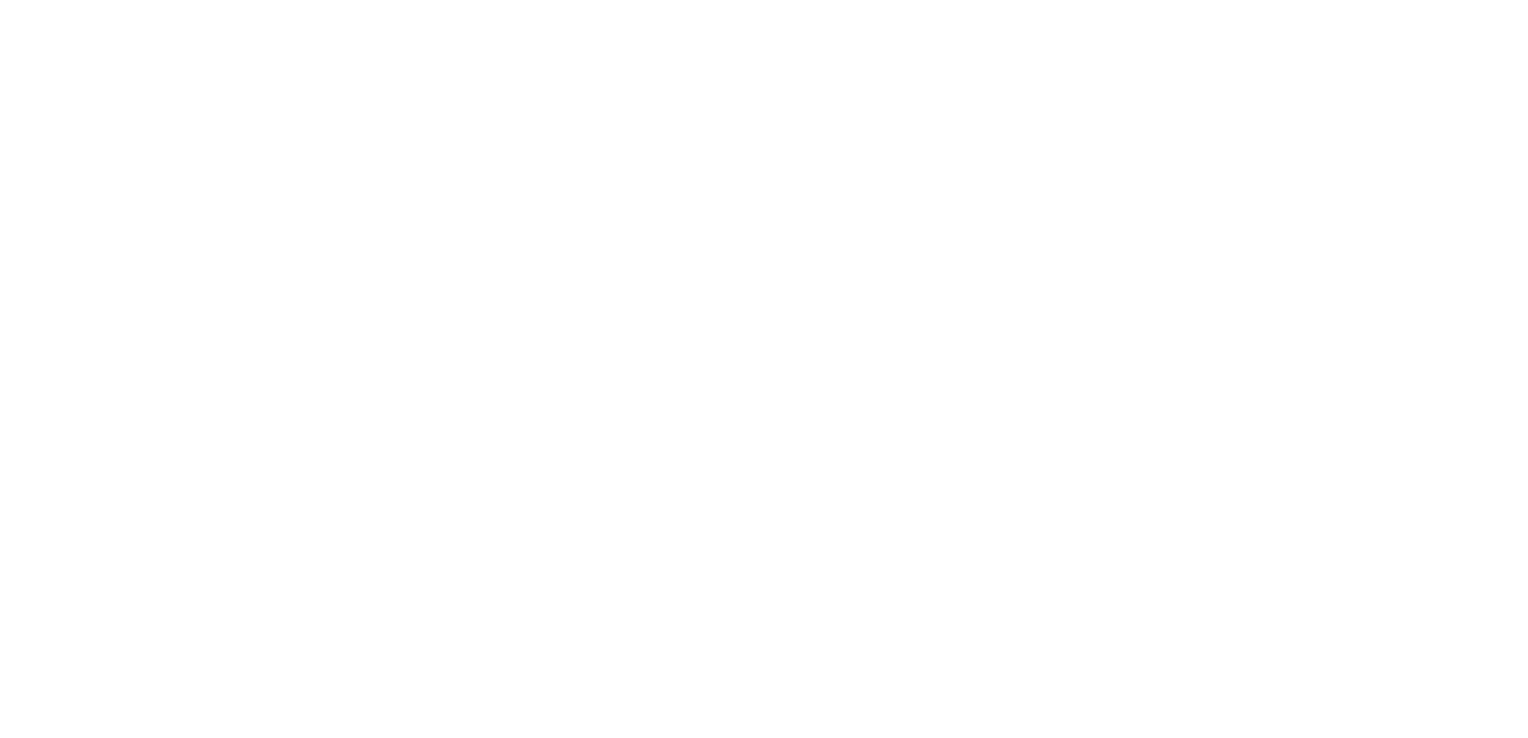 scroll, scrollTop: 0, scrollLeft: 0, axis: both 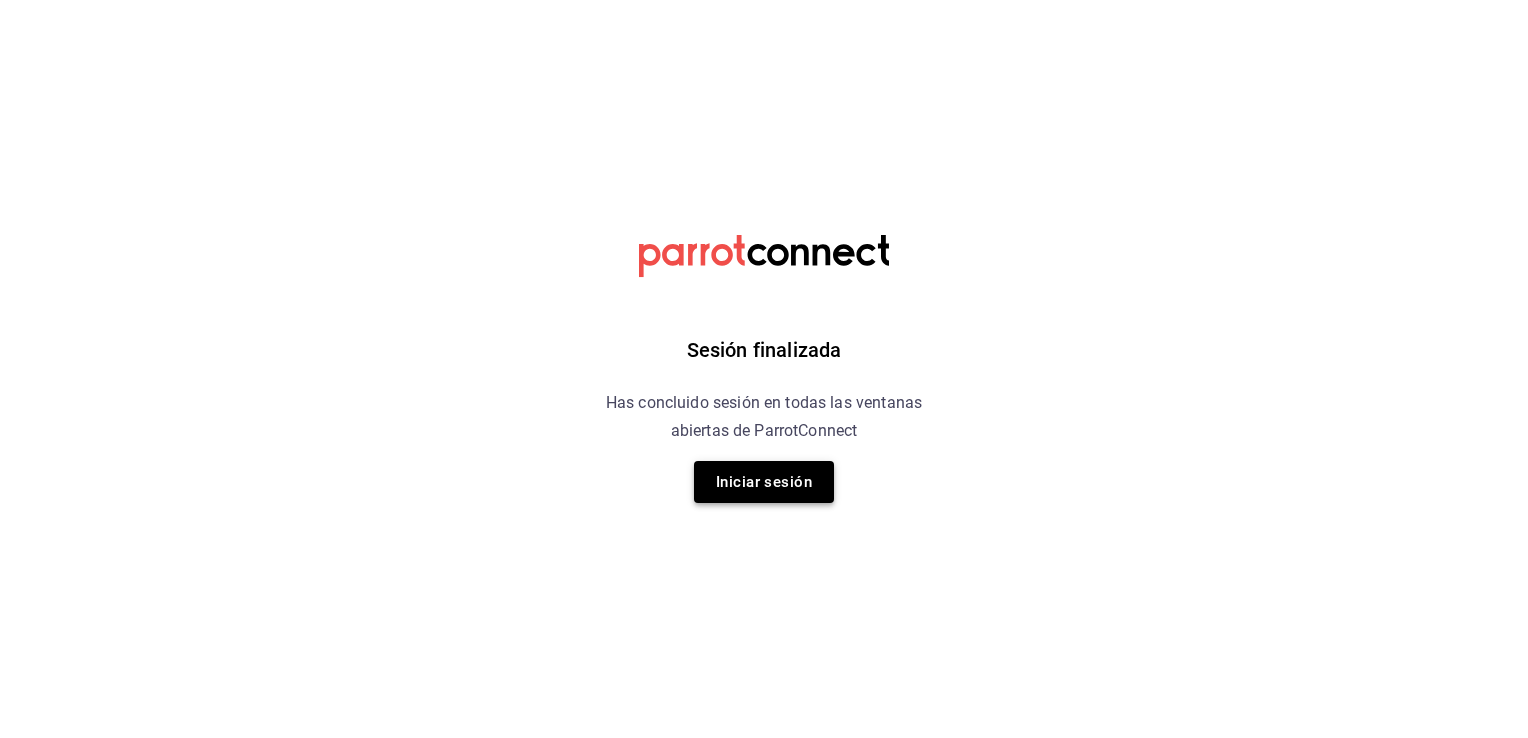 click on "Iniciar sesión" at bounding box center (764, 482) 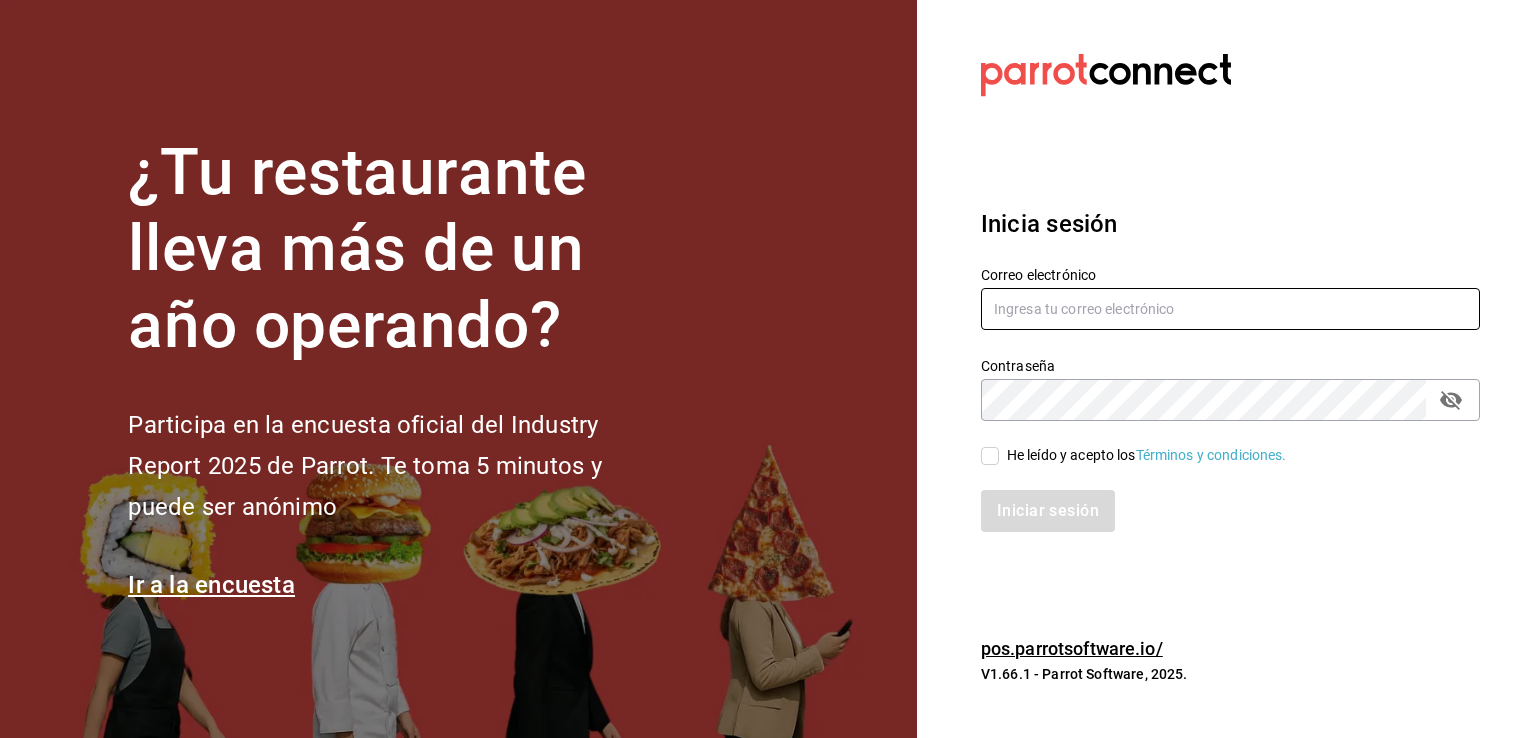 type on "cuerno.cdmx@[EMAIL]" 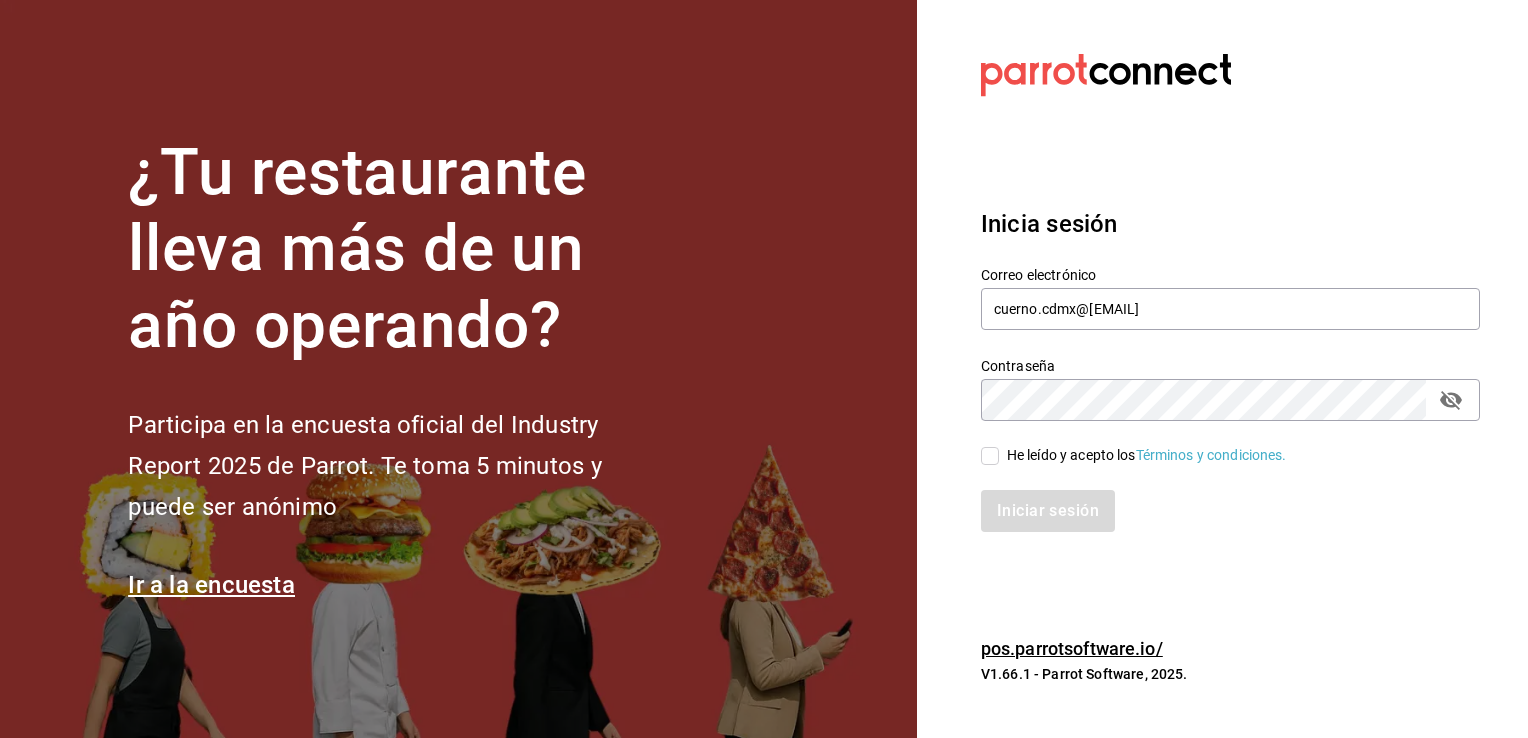 click on "He leído y acepto los  Términos y condiciones." at bounding box center [990, 456] 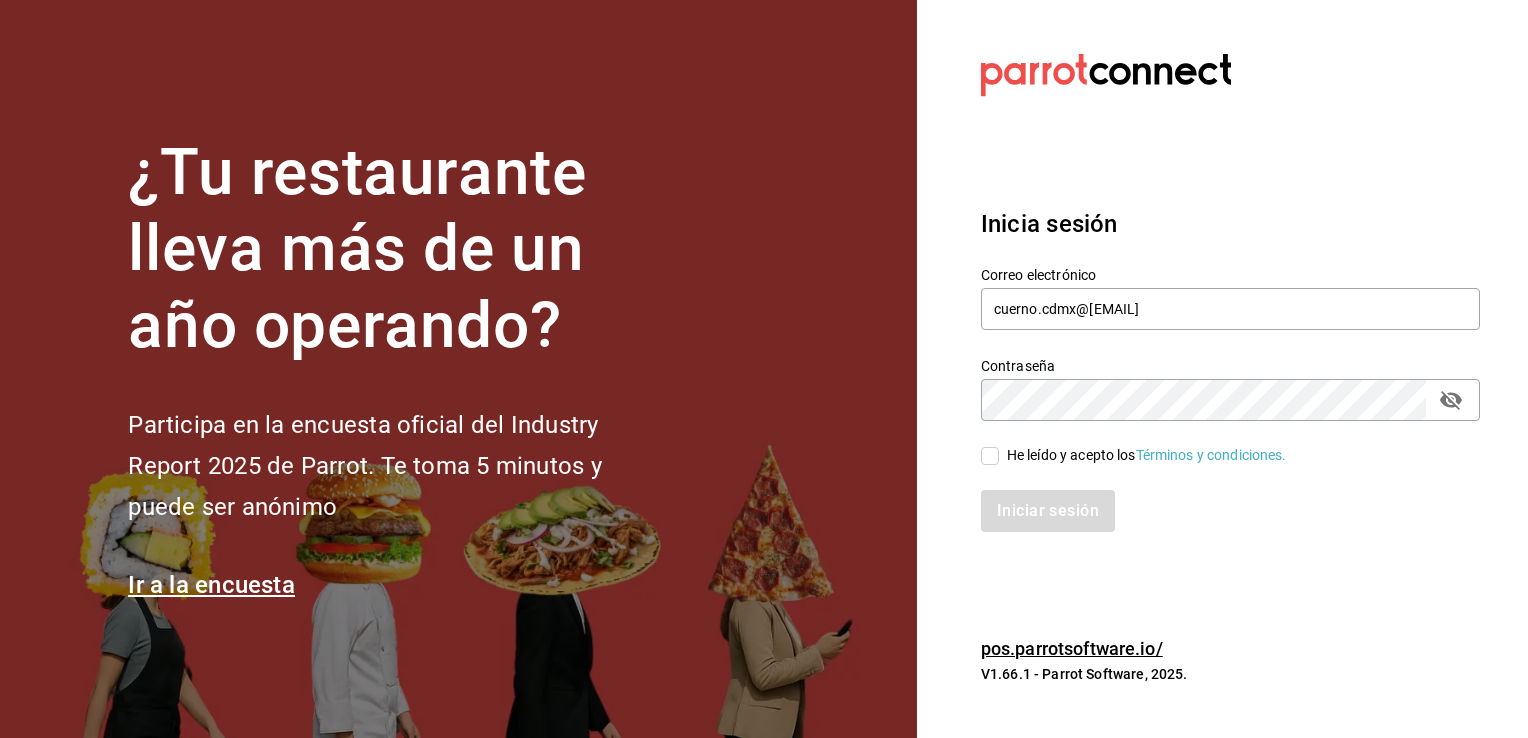 checkbox on "true" 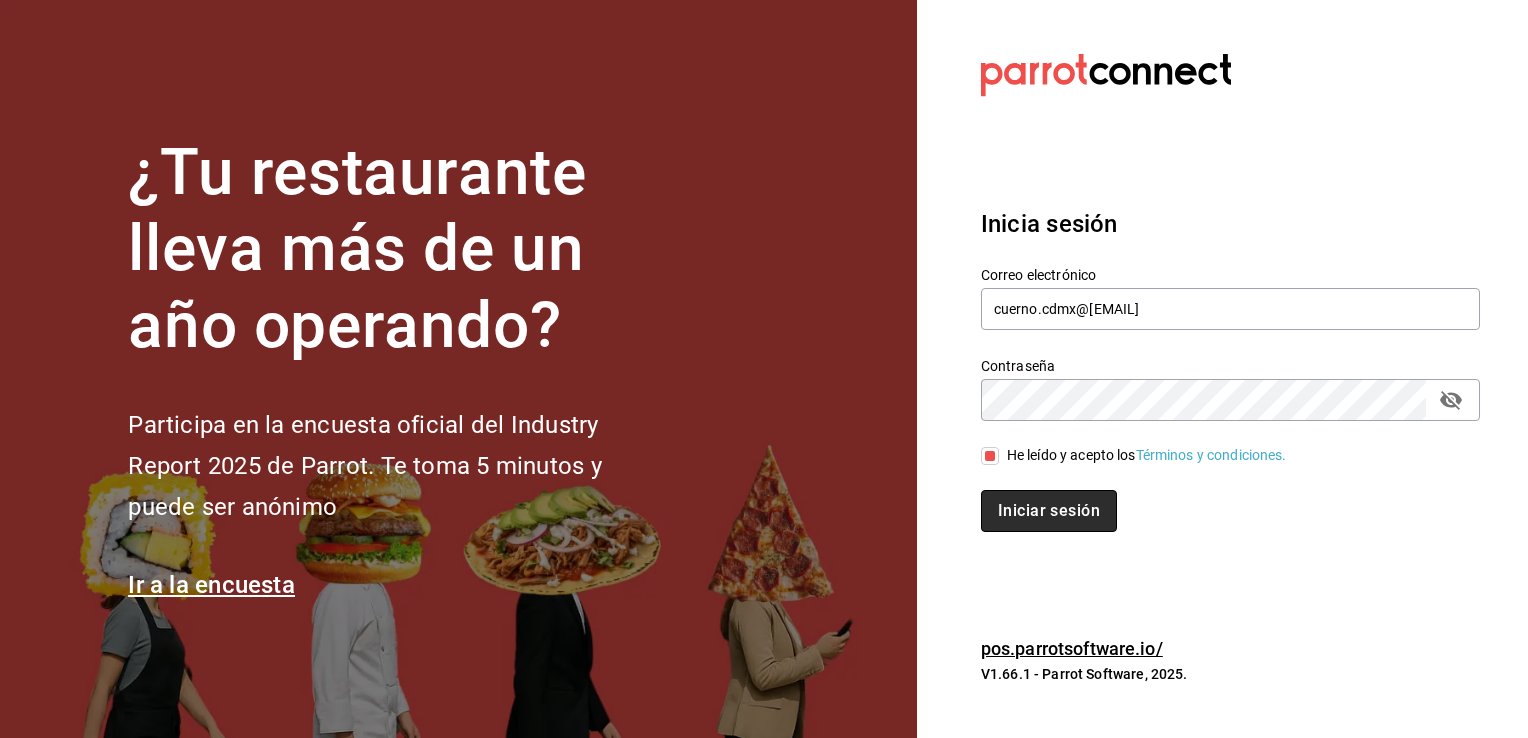 click on "Iniciar sesión" at bounding box center [1049, 511] 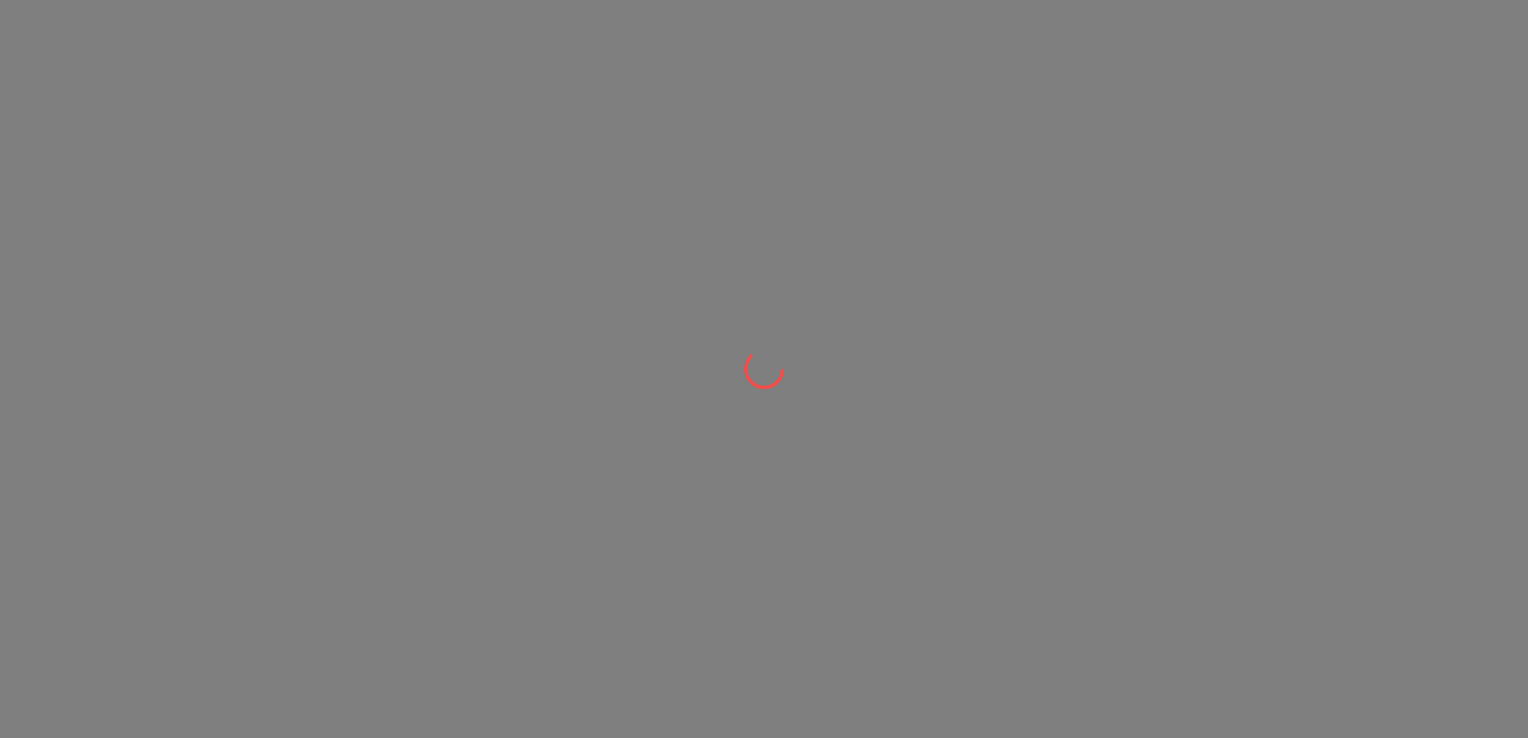 scroll, scrollTop: 0, scrollLeft: 0, axis: both 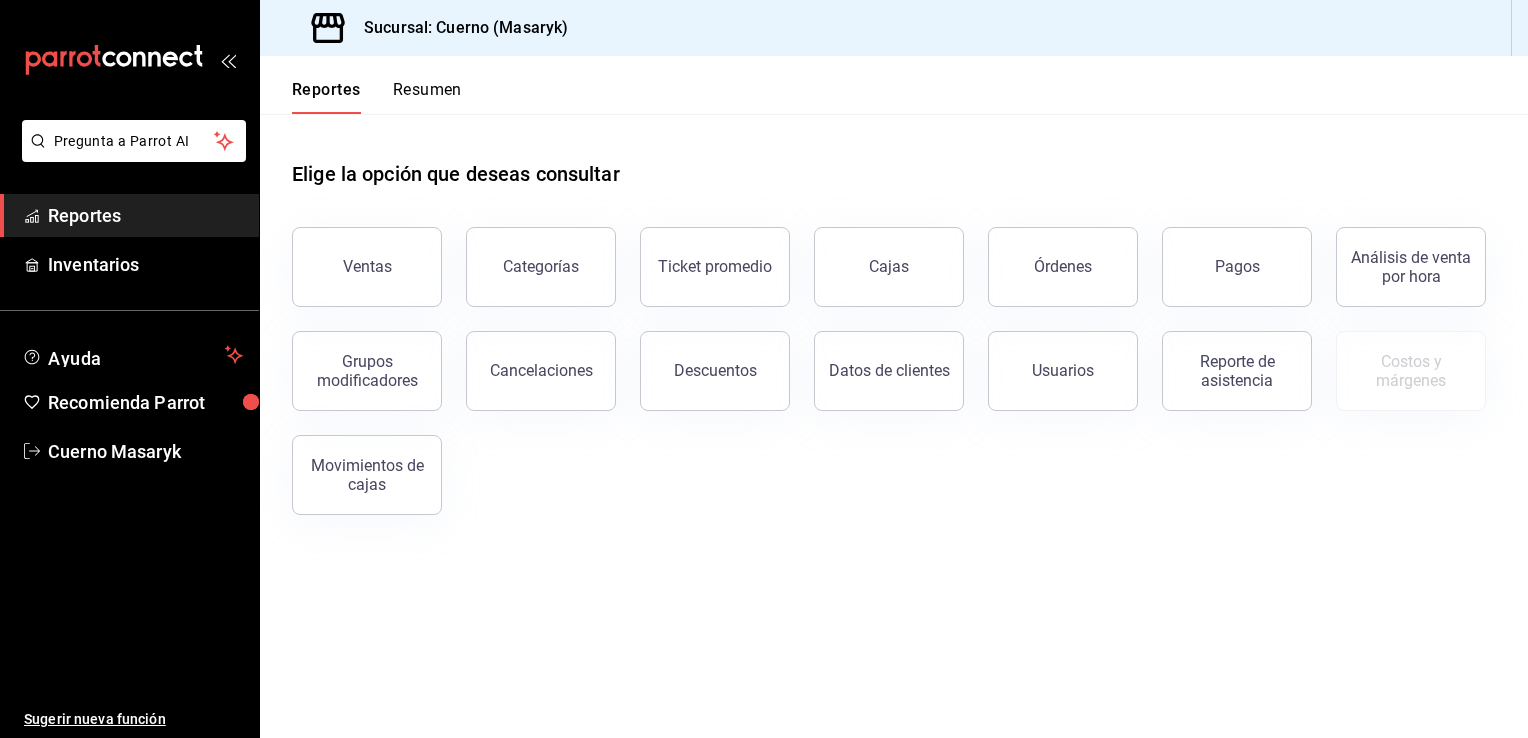 click on "Reportes" at bounding box center (145, 215) 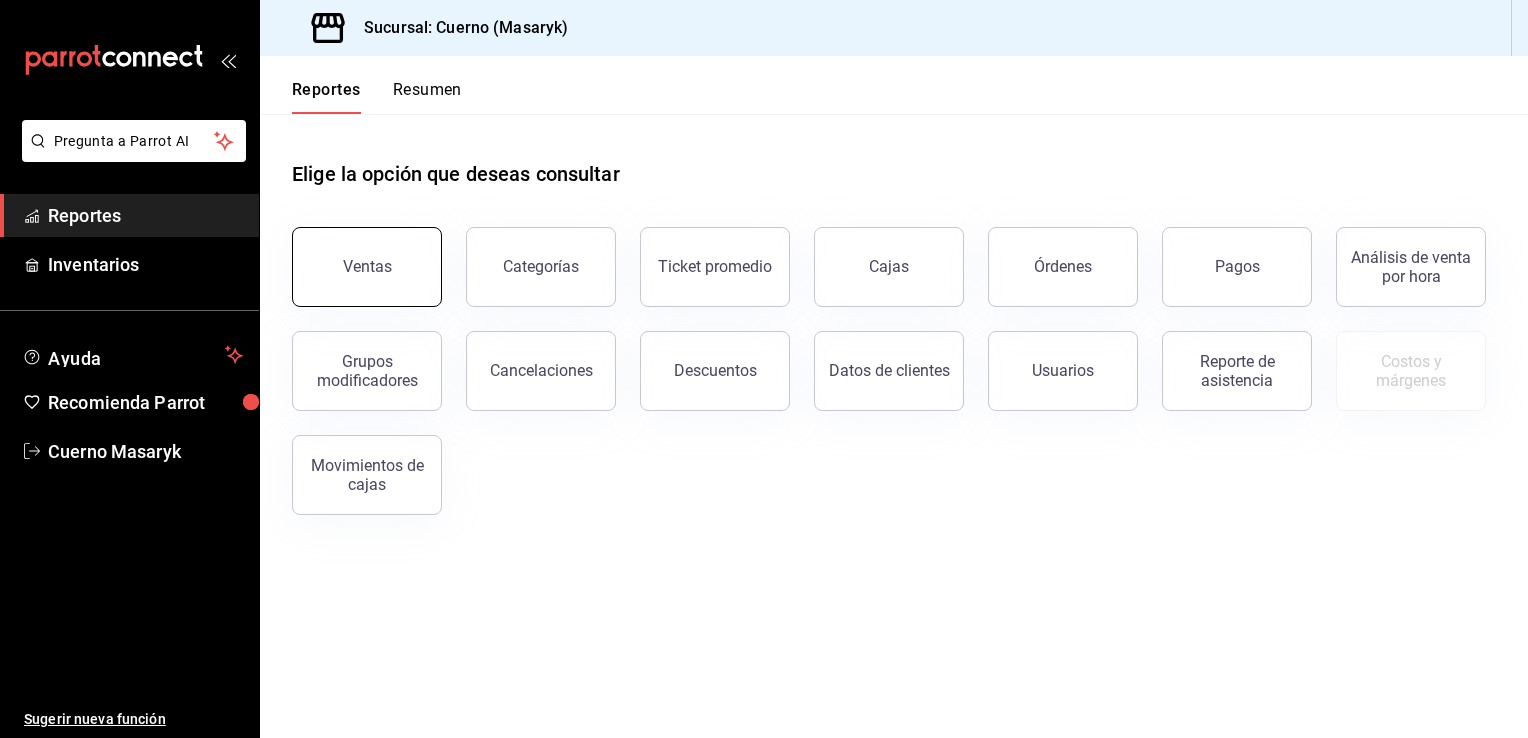 click on "Ventas" at bounding box center [367, 267] 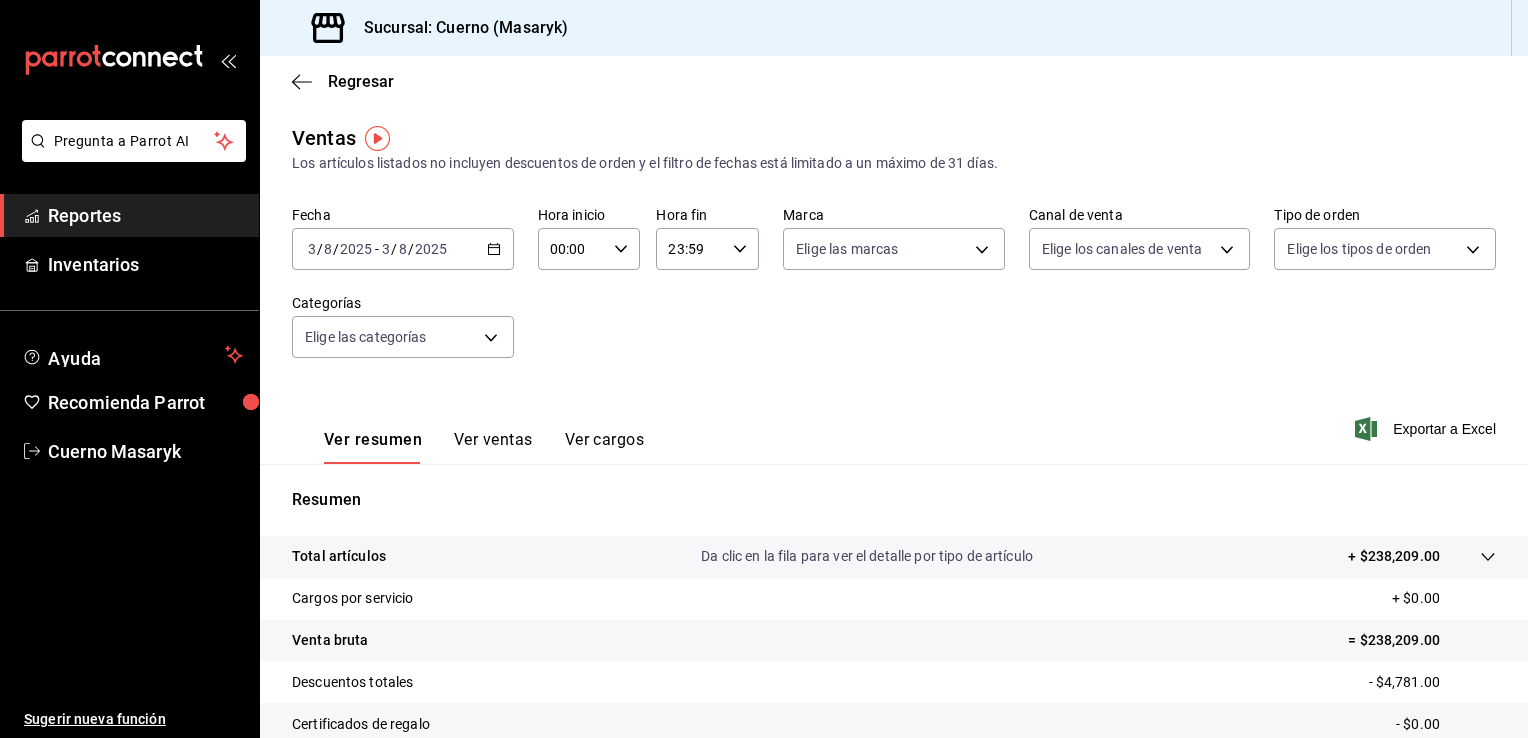 click 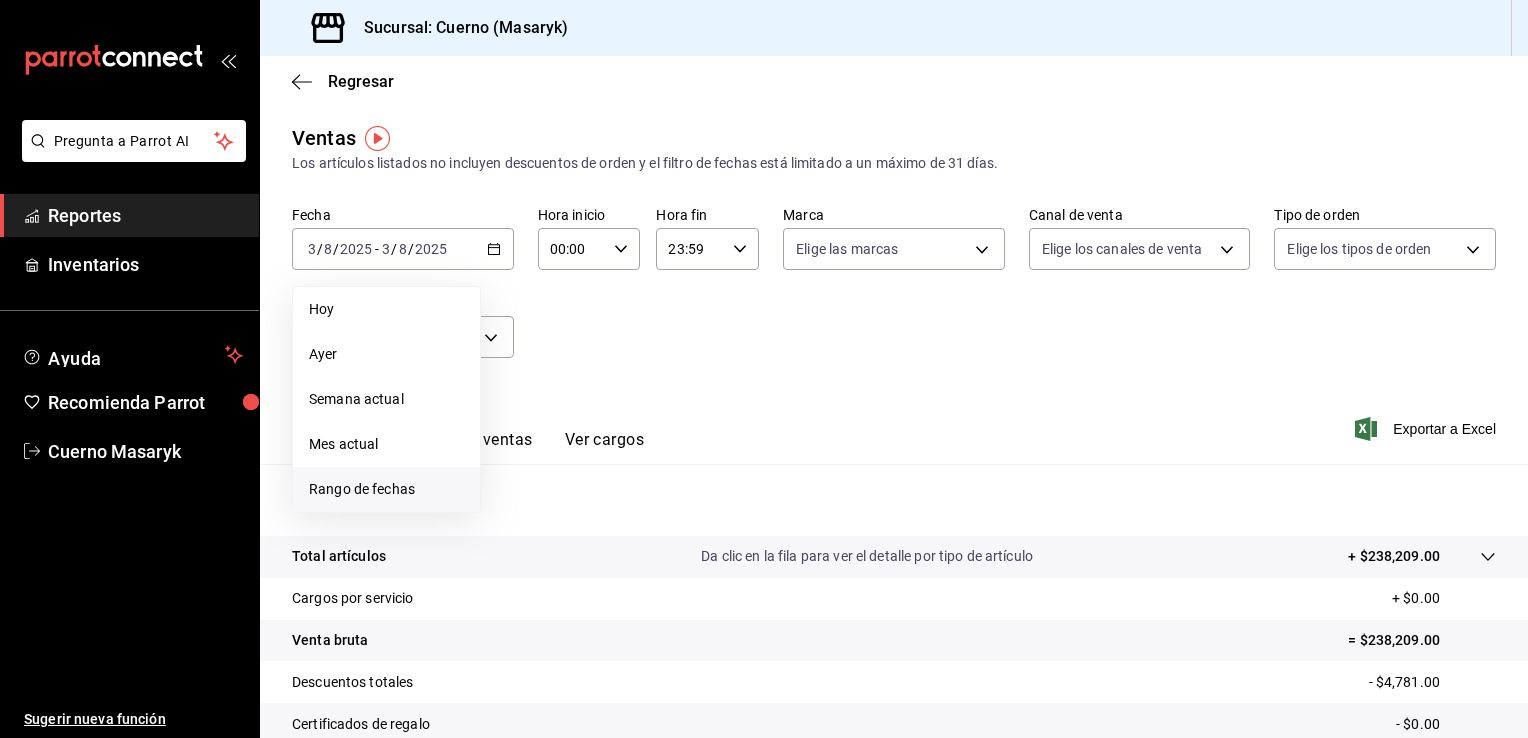 drag, startPoint x: 418, startPoint y: 487, endPoint x: 409, endPoint y: 482, distance: 10.29563 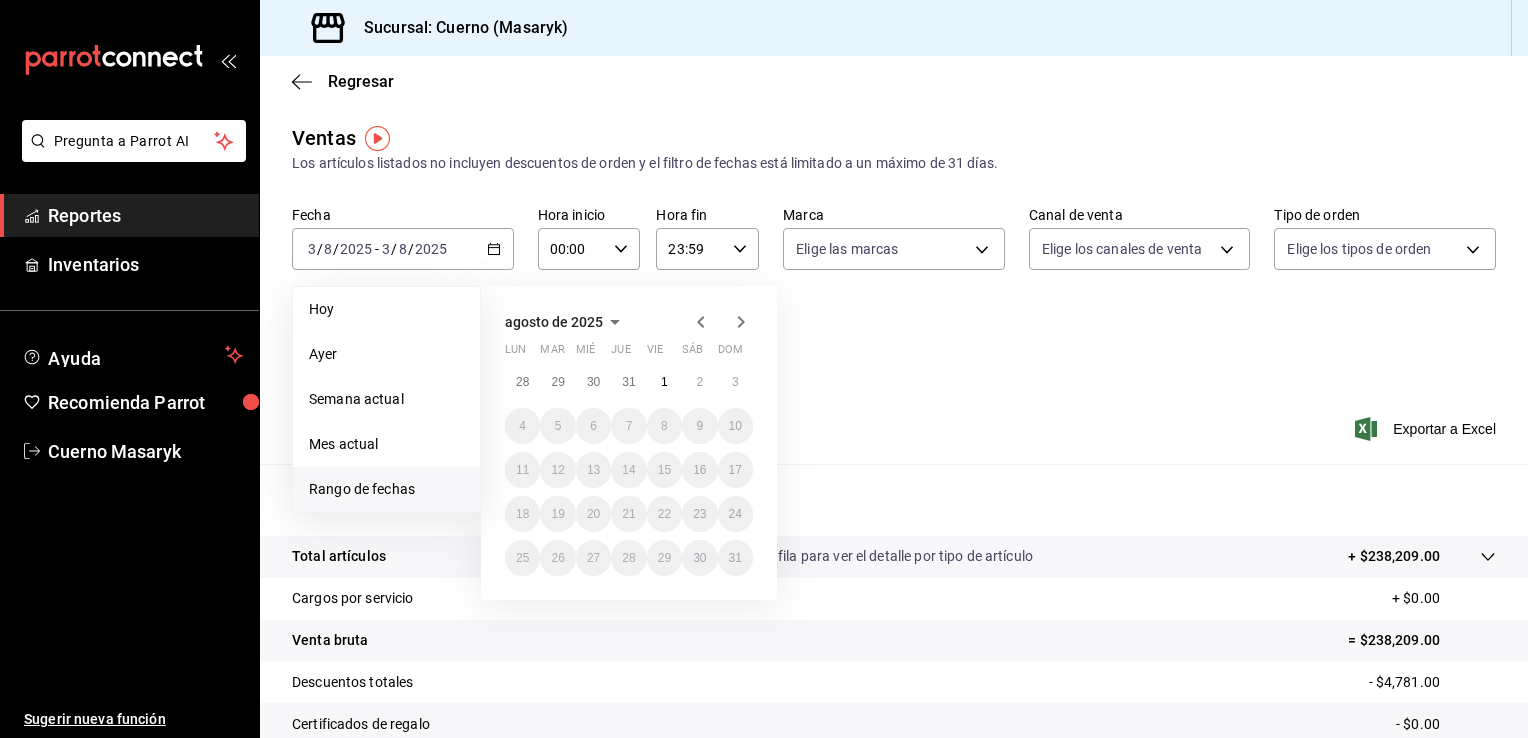click 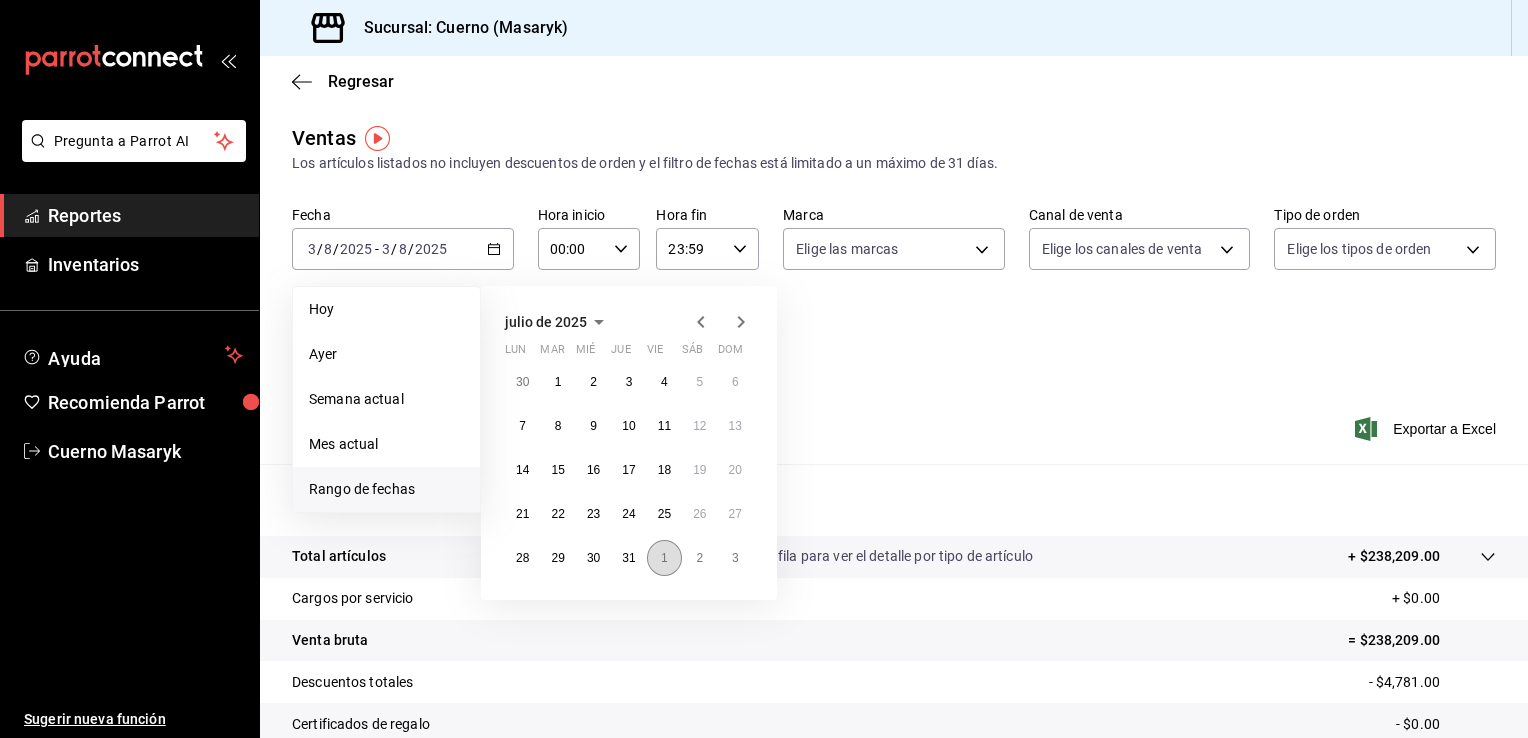 click on "1" at bounding box center [664, 558] 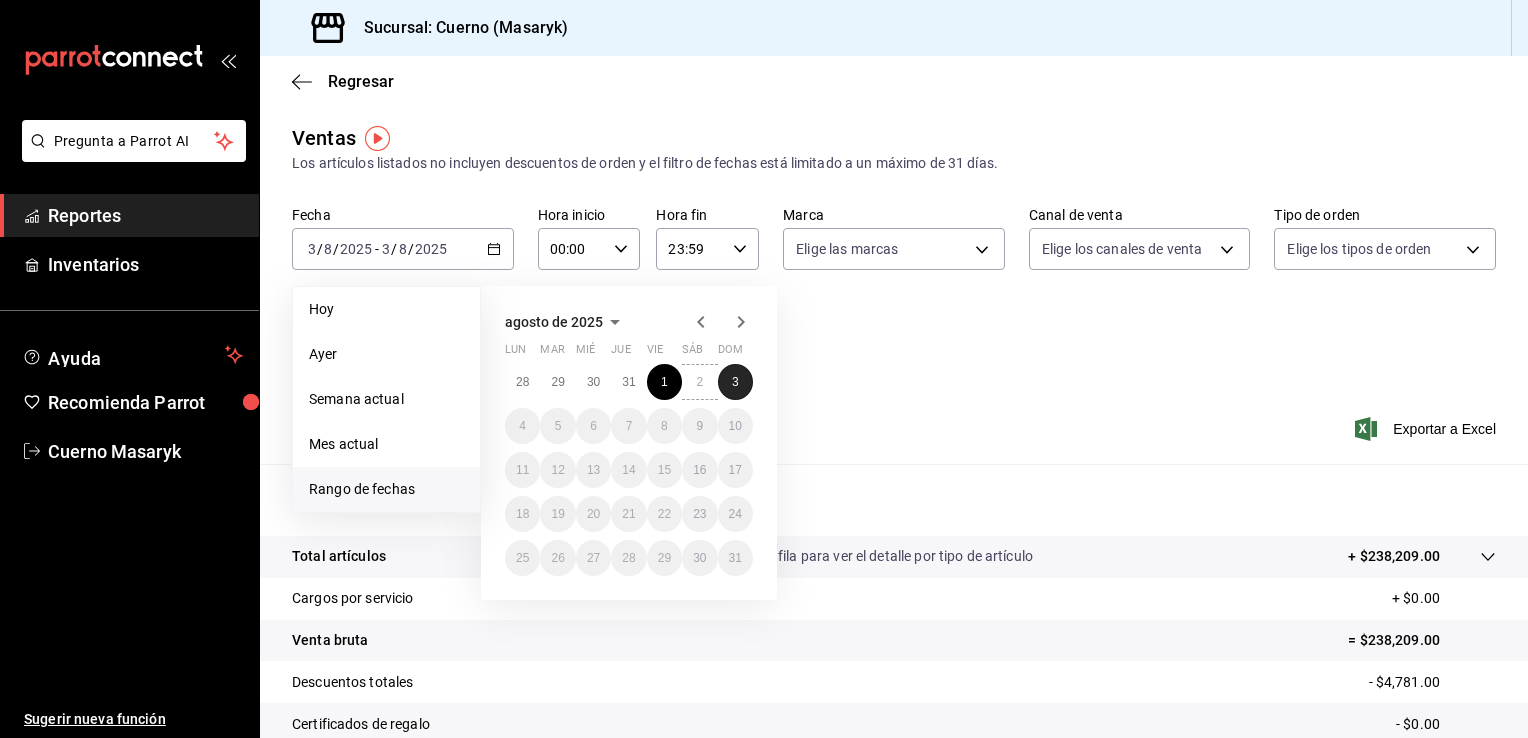 click on "3" at bounding box center (735, 382) 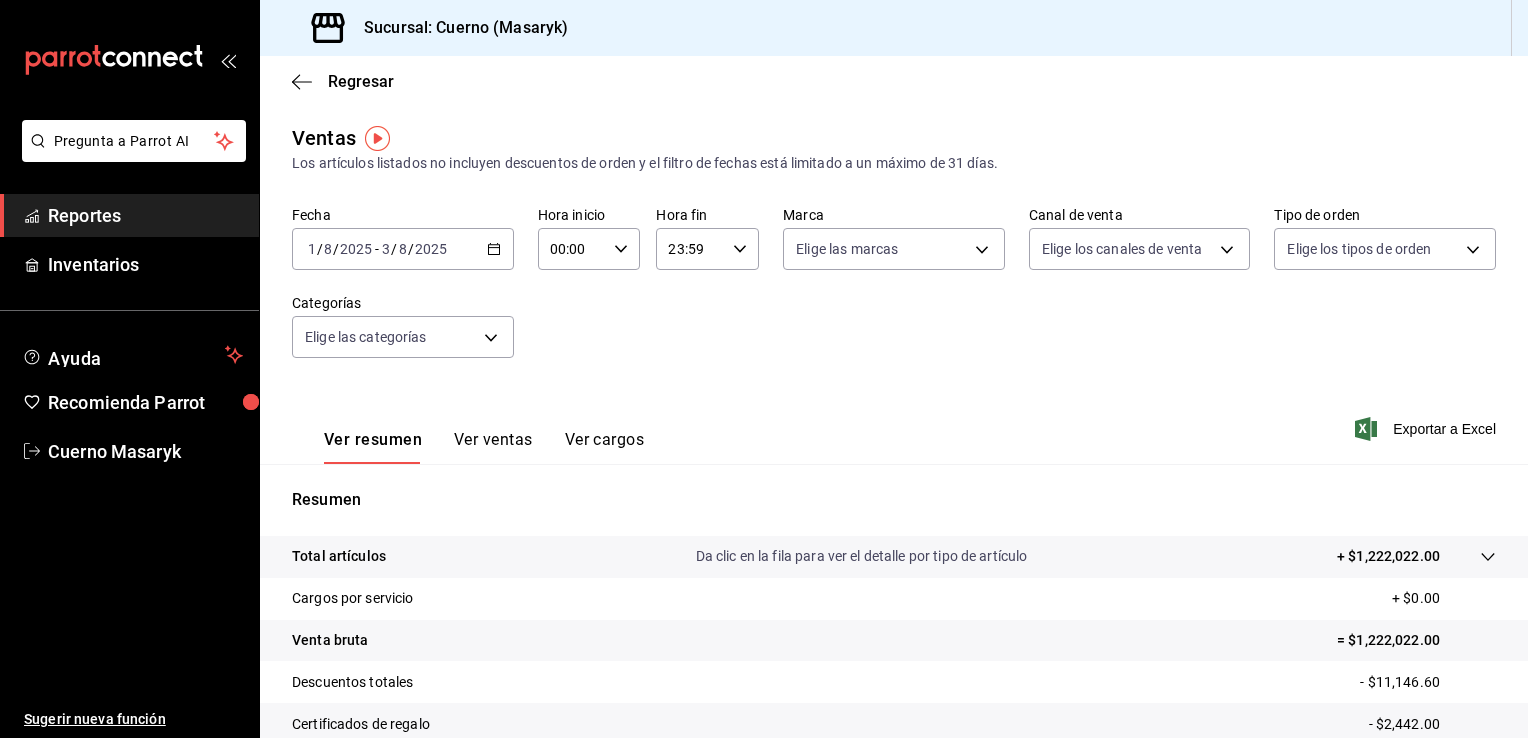 click 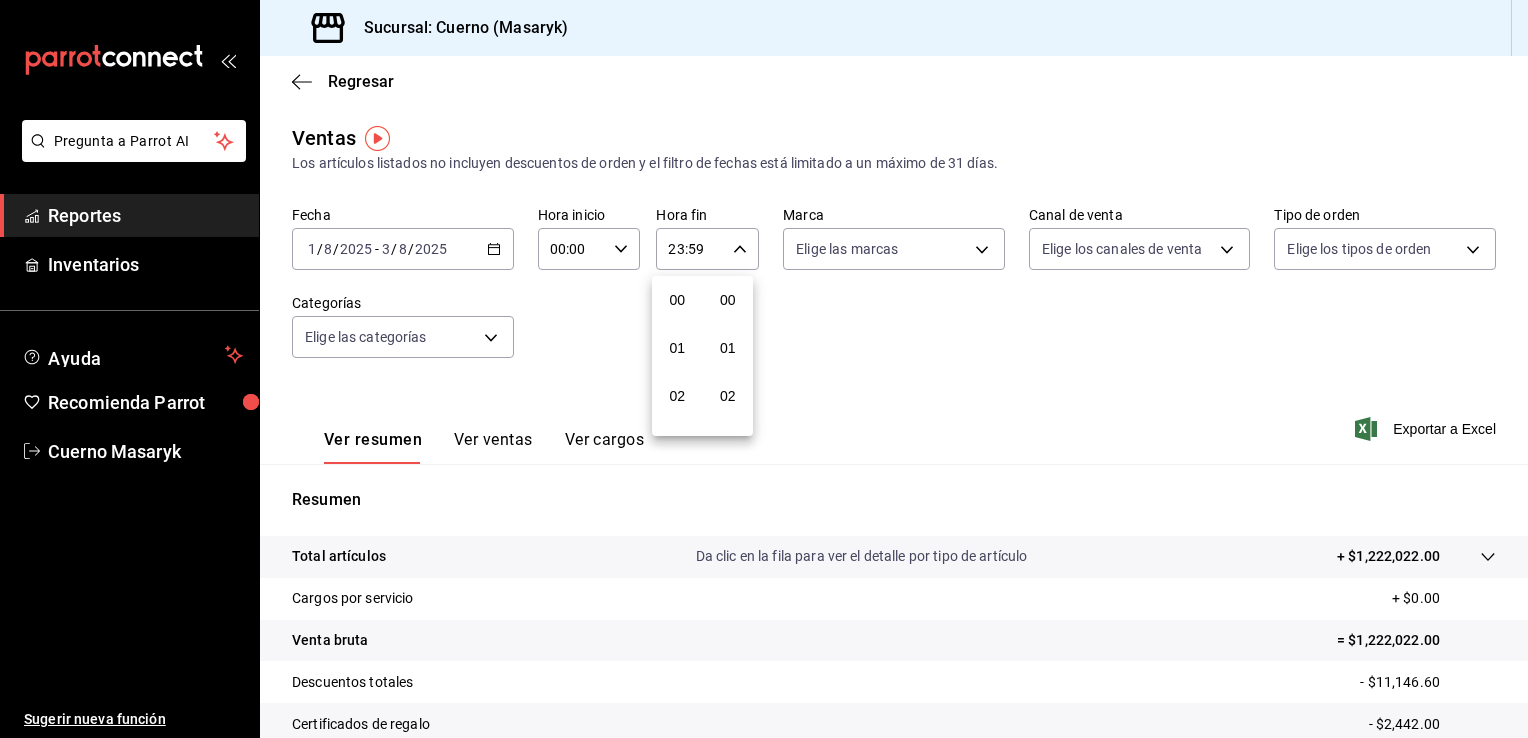 scroll, scrollTop: 1011, scrollLeft: 0, axis: vertical 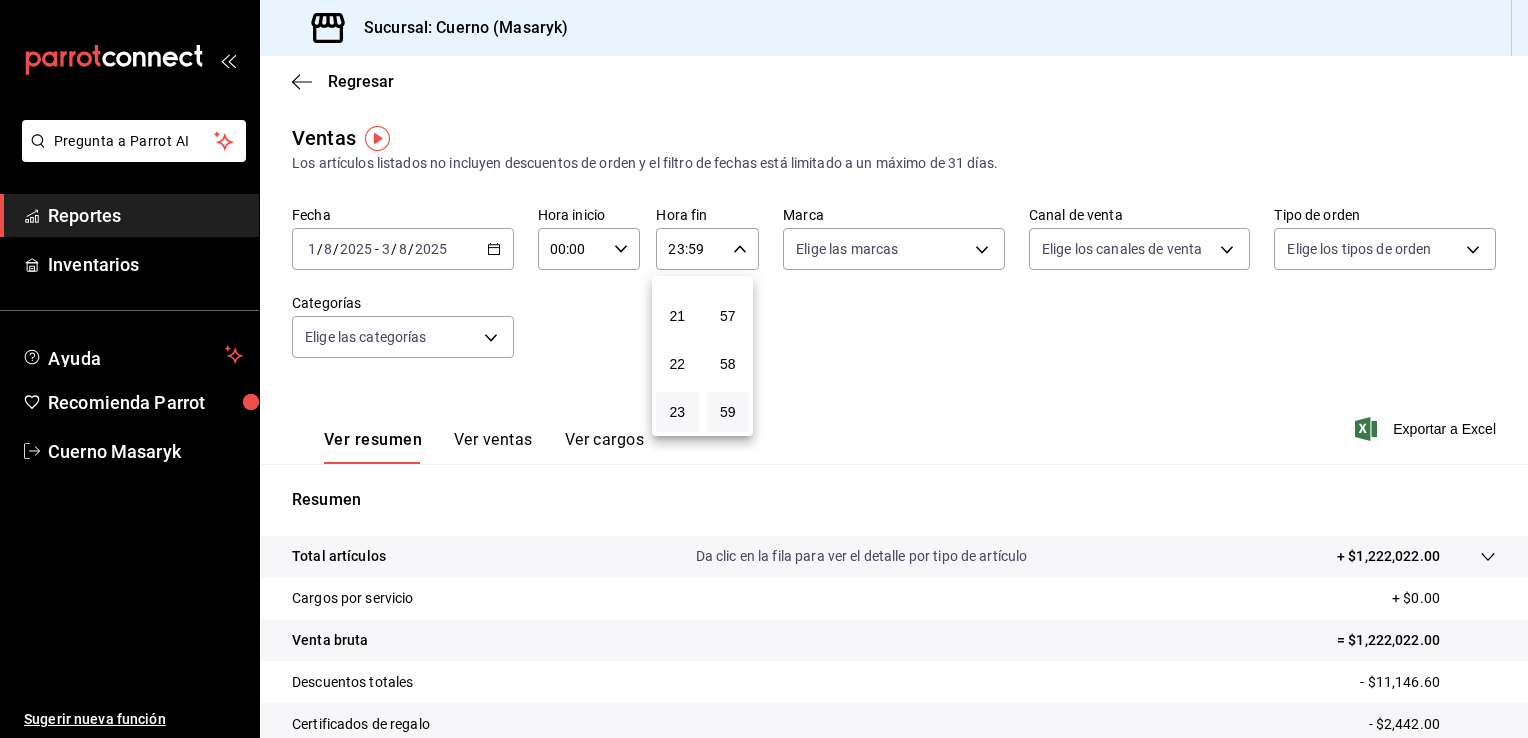 click at bounding box center (764, 369) 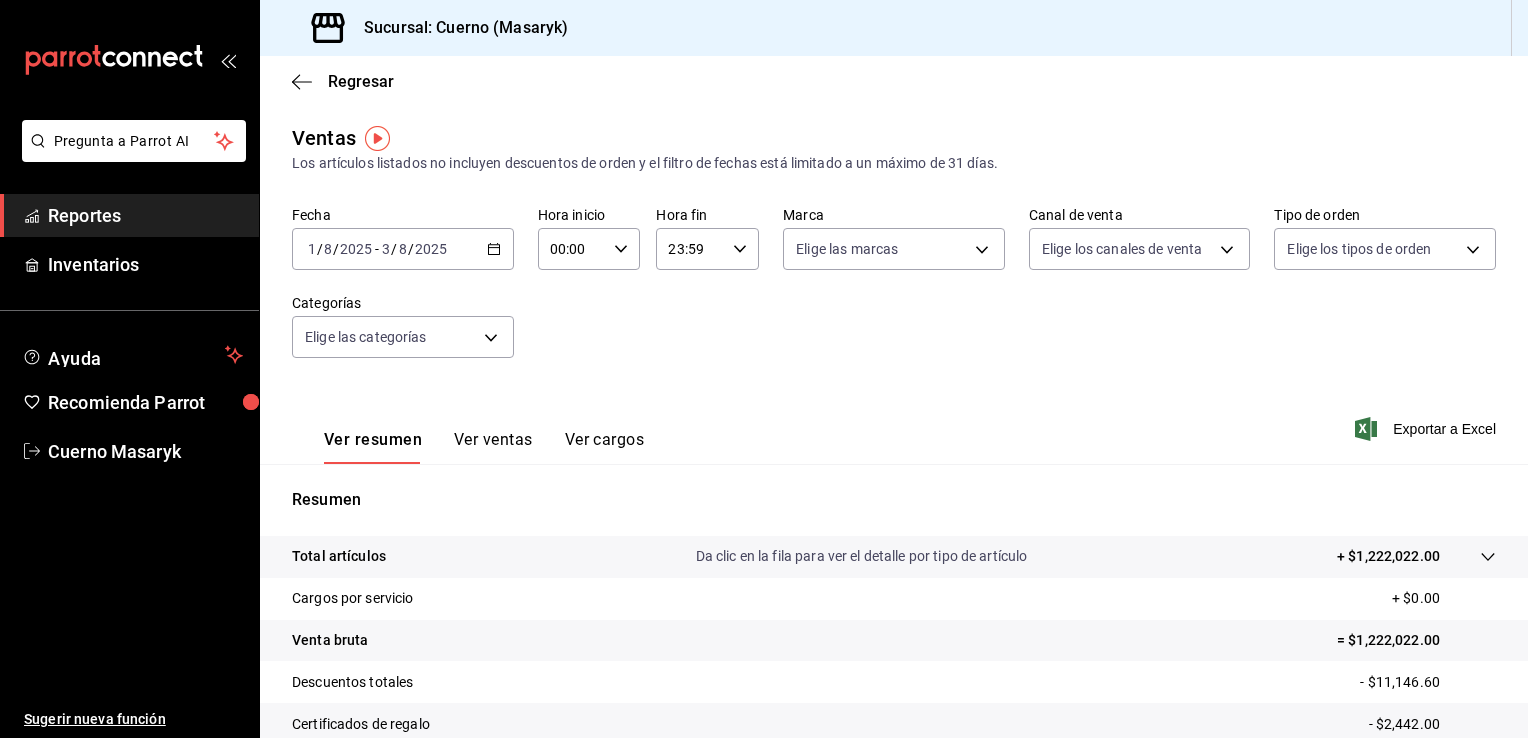 click on "00:00 Hora inicio" at bounding box center (589, 249) 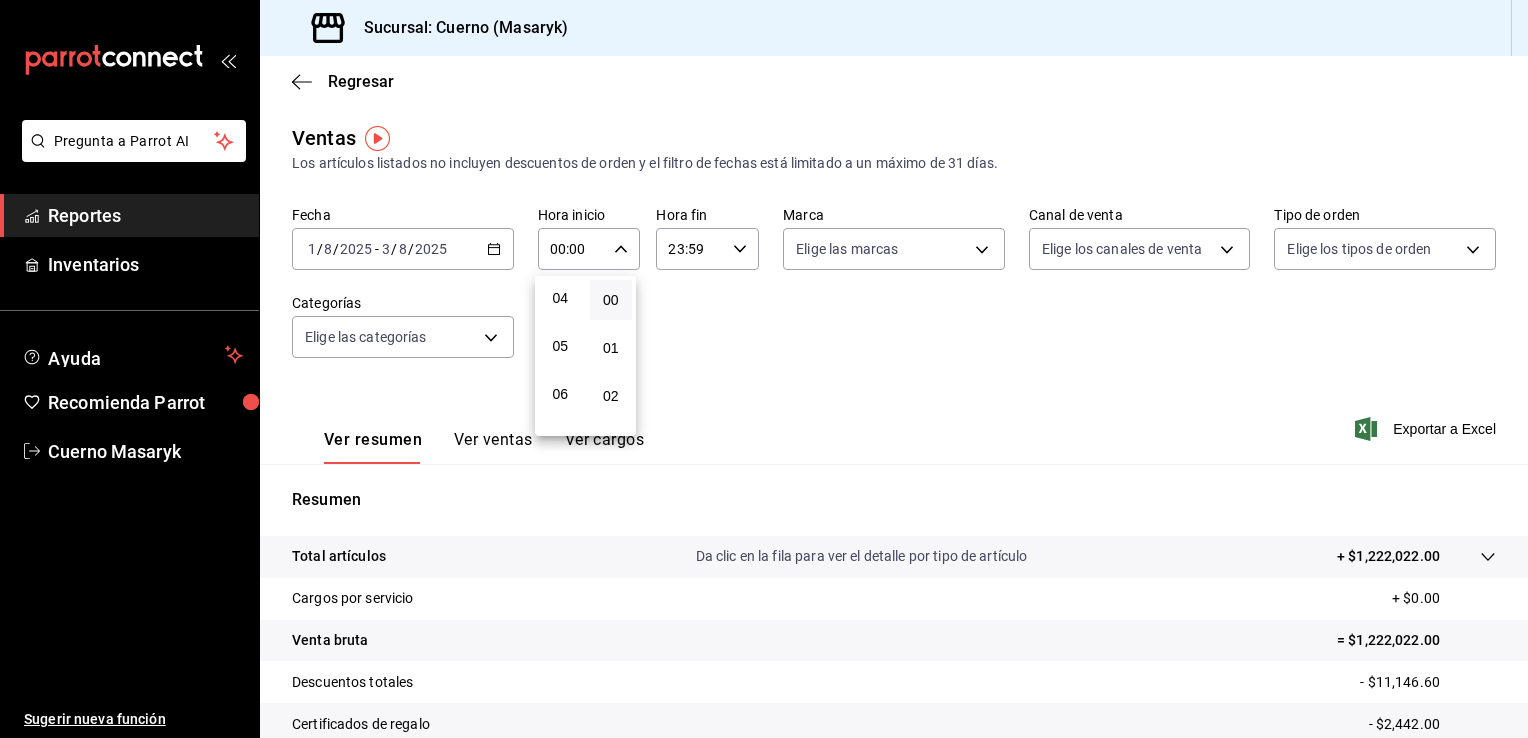 scroll, scrollTop: 198, scrollLeft: 0, axis: vertical 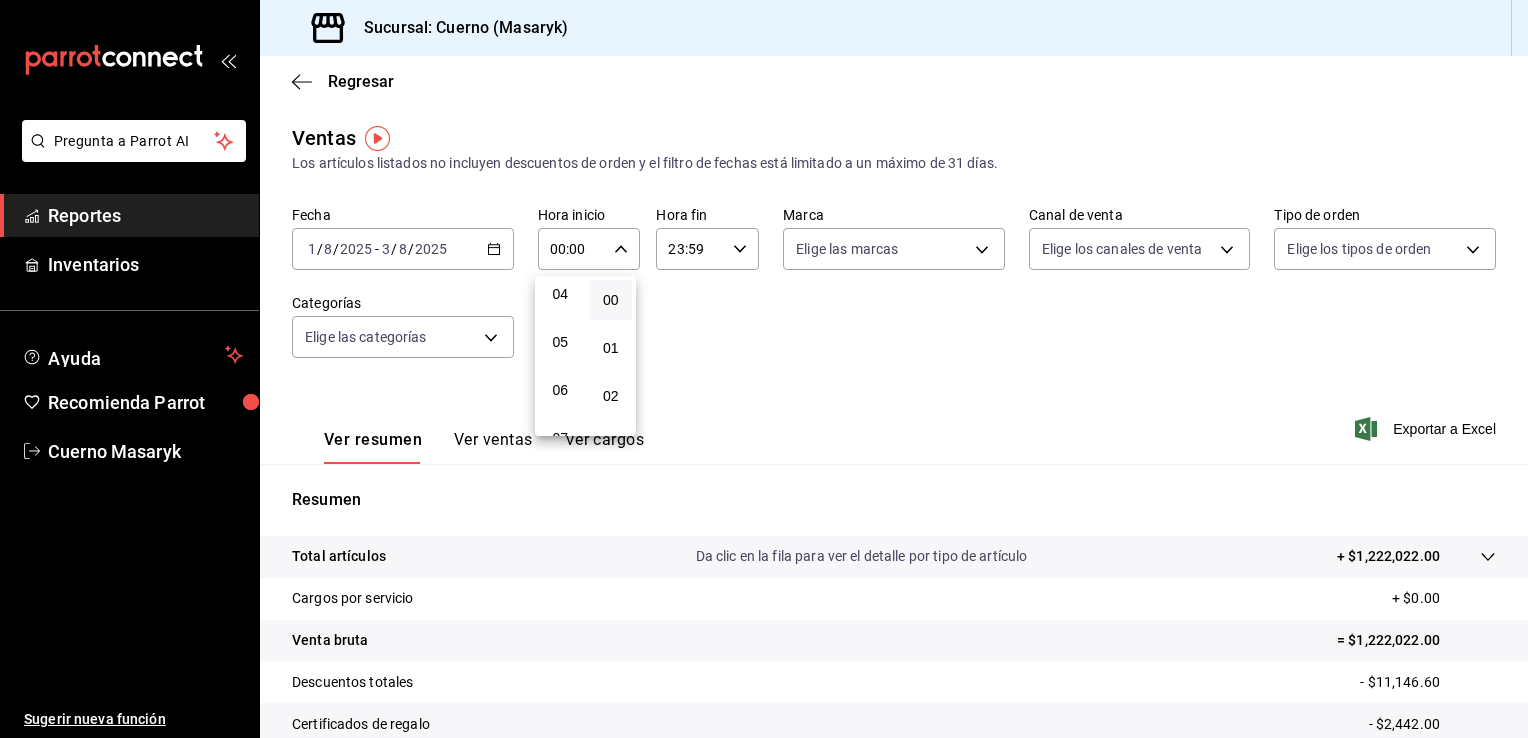 click on "05" at bounding box center [560, 342] 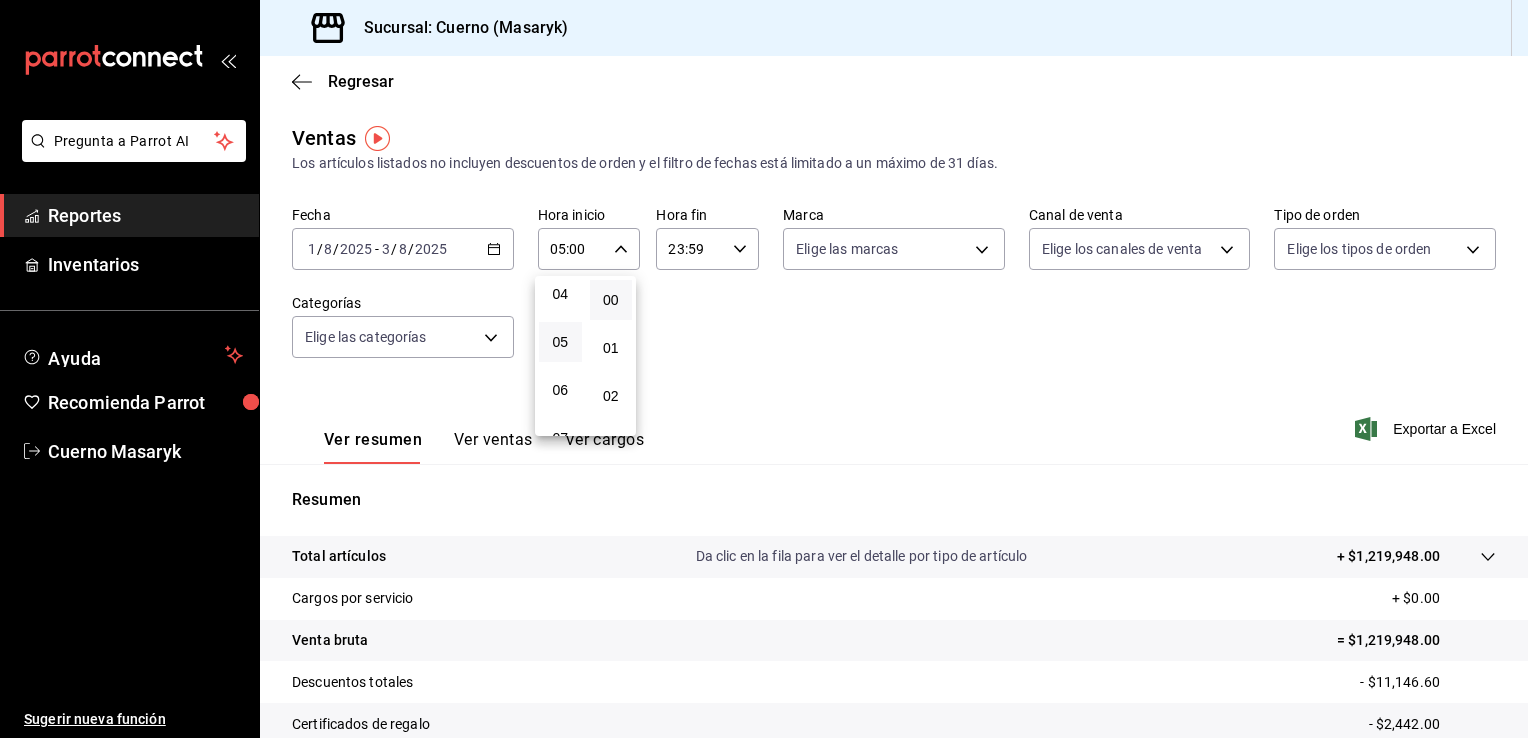 click at bounding box center (764, 369) 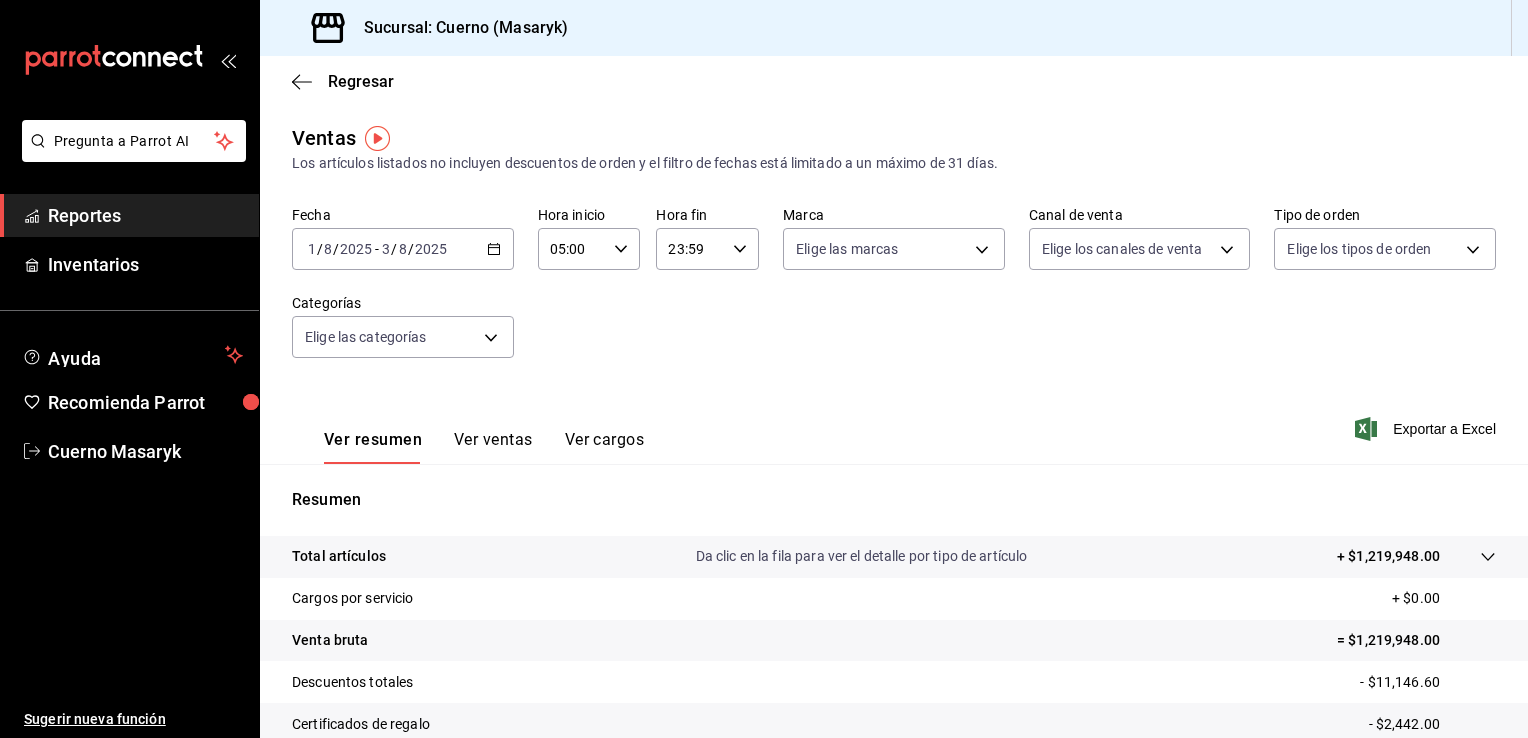 click on "23:59 Hora fin" at bounding box center (707, 249) 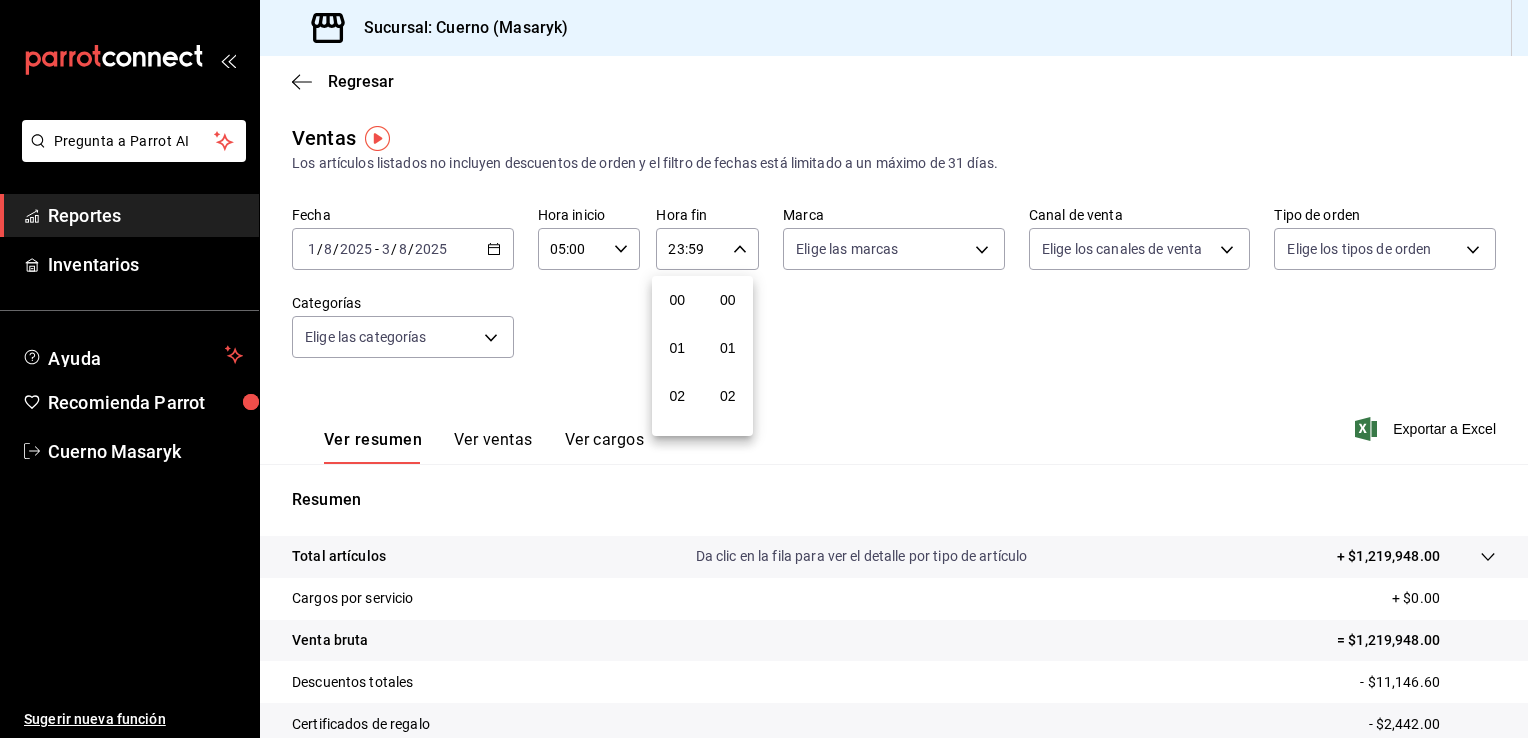 scroll, scrollTop: 1011, scrollLeft: 0, axis: vertical 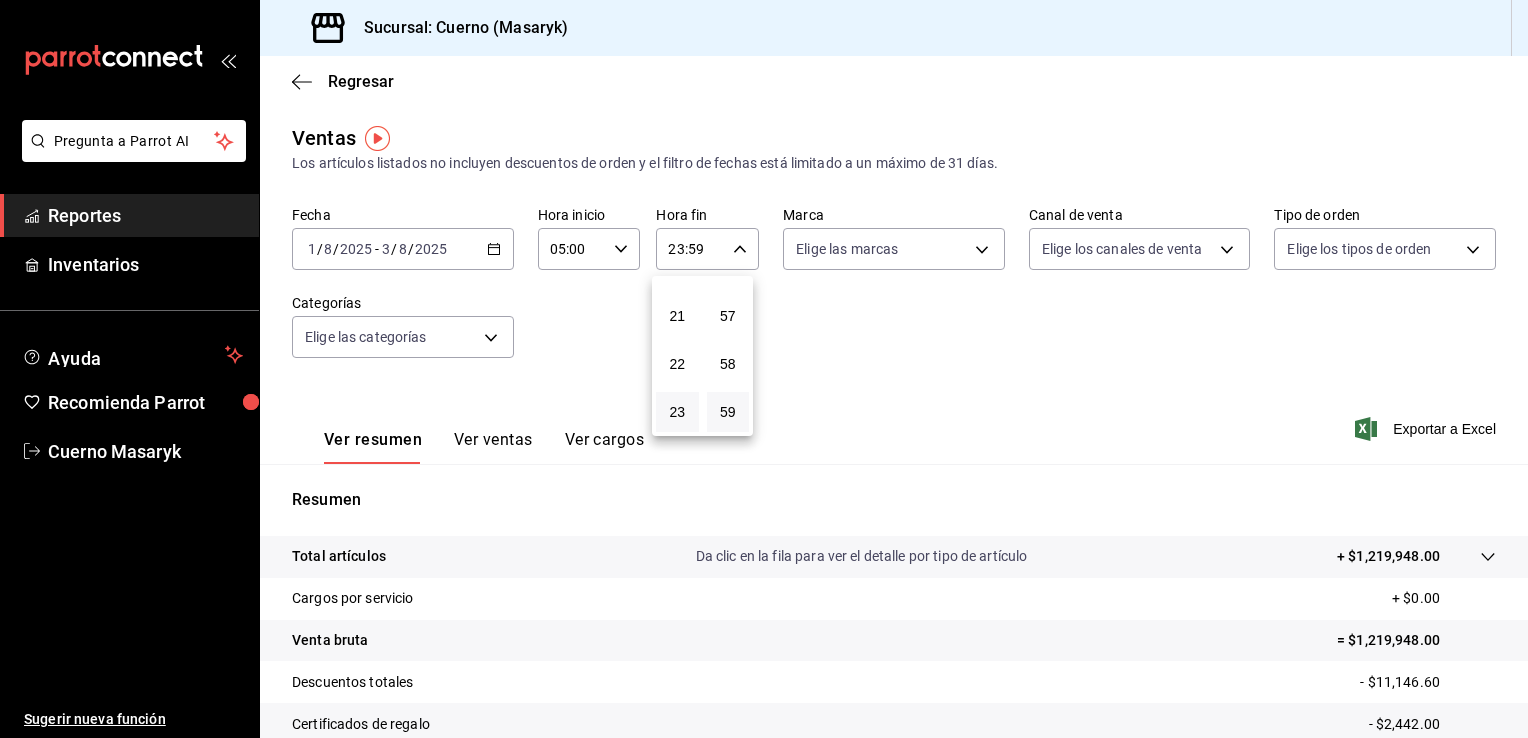 click at bounding box center [764, 369] 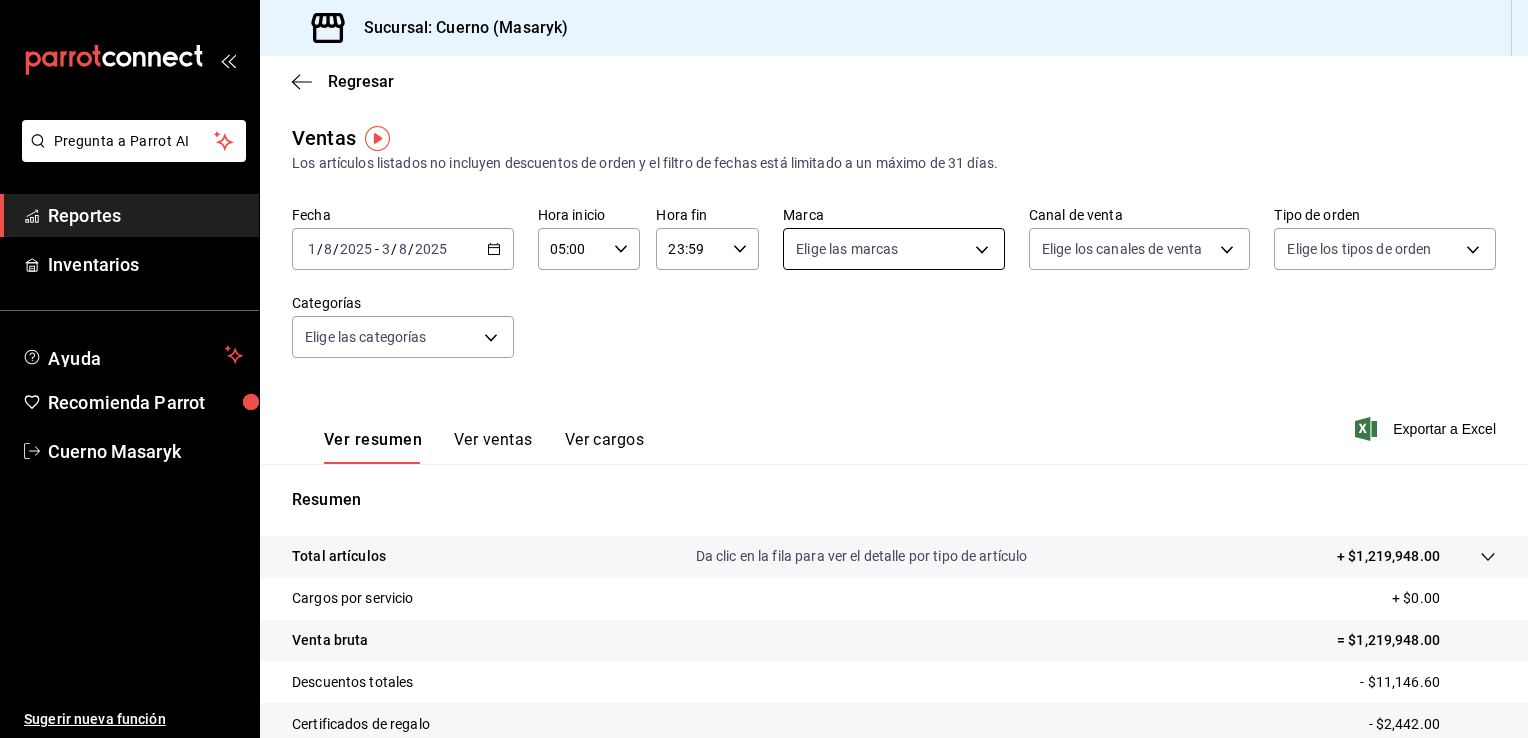 click on "Pregunta a Parrot AI Reportes   Inventarios   Ayuda Recomienda Parrot   Cuerno Masaryk   Sugerir nueva función   Sucursal: Cuerno ([CITY]) Regresar Ventas Los artículos listados no incluyen descuentos de orden y el filtro de fechas está limitado a un máximo de 31 días. Fecha [DATE] [DATE] - [DATE] [DATE] Hora inicio 05:00 Hora inicio Hora fin 23:59 Hora fin Marca Elige las marcas Canal de venta Elige los canales de venta Tipo de orden Elige los tipos de orden Categorías Elige las categorías Ver resumen Ver ventas Ver cargos Exportar a Excel Resumen Total artículos Da clic en la fila para ver el detalle por tipo de artículo + $1,219,948.00 Cargos por servicio + $0.00 Venta bruta = $1,219,948.00 Descuentos totales - $11,146.60 Certificados de regalo - $2,442.00 Venta total = $1,206,359.40 Impuestos - $166,394.40 Venta neta = $1,039,965.00 Pregunta a Parrot AI Reportes   Inventarios   Ayuda Recomienda Parrot   Cuerno Masaryk   Sugerir nueva función   Ver video tutorial Ir a video" at bounding box center (764, 369) 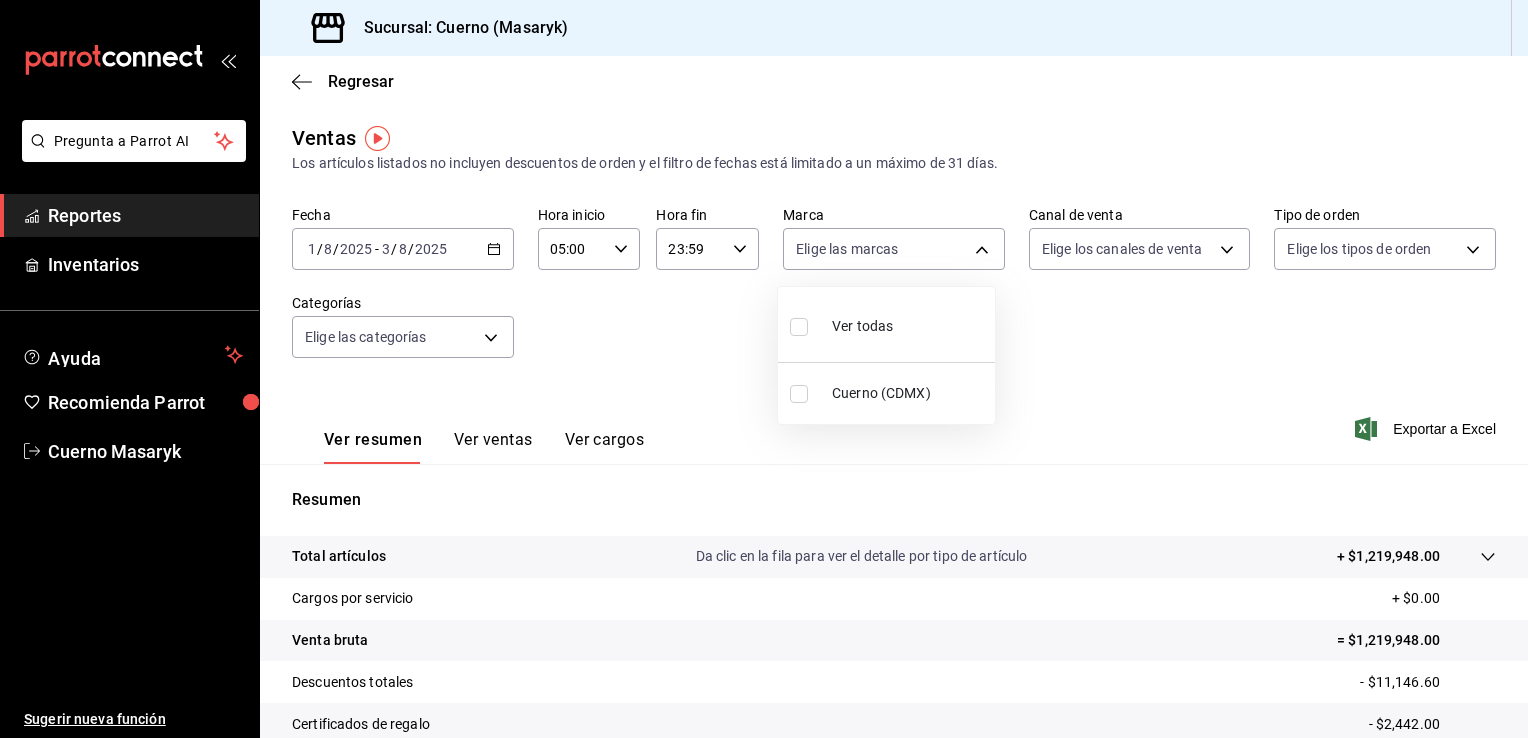 click on "Ver todas" at bounding box center [886, 324] 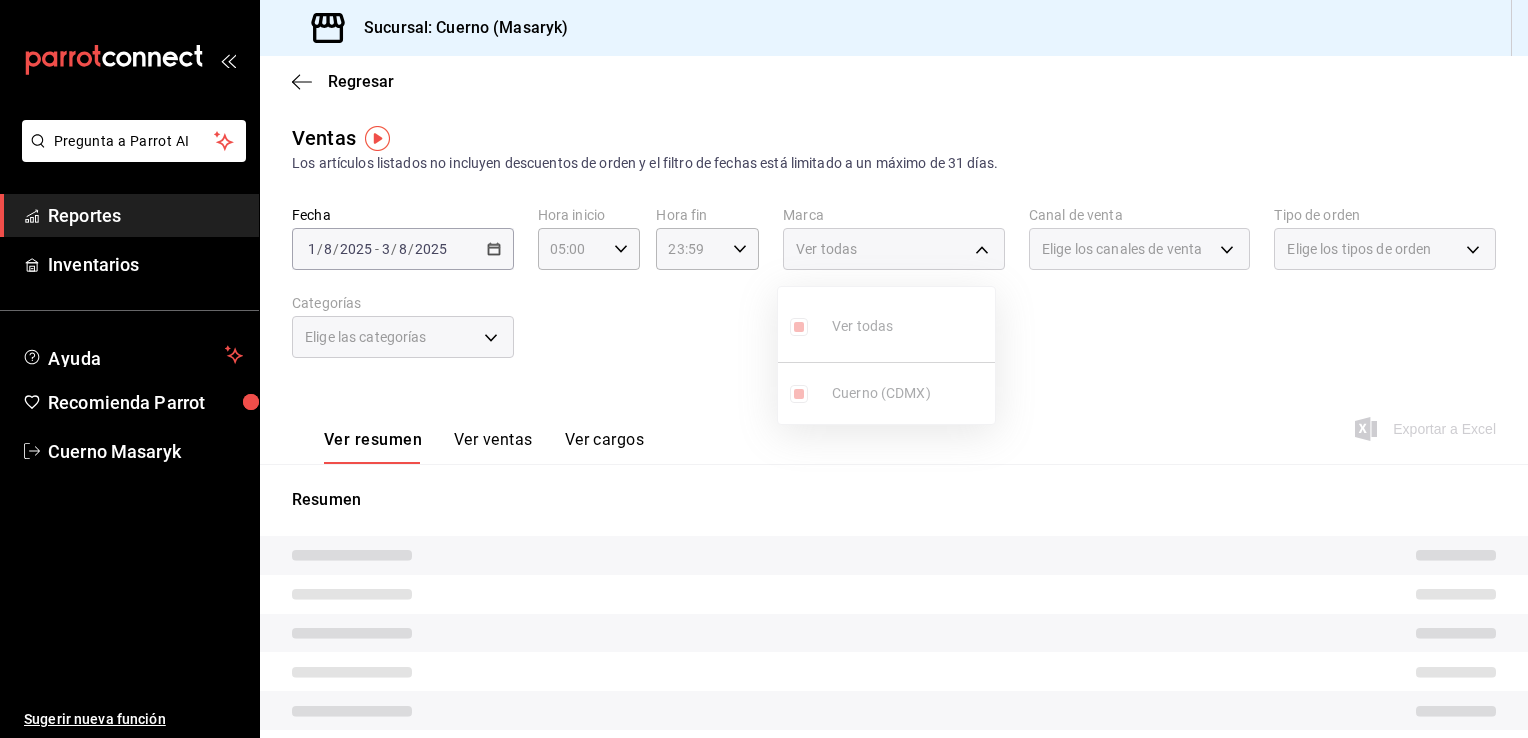 click at bounding box center [764, 369] 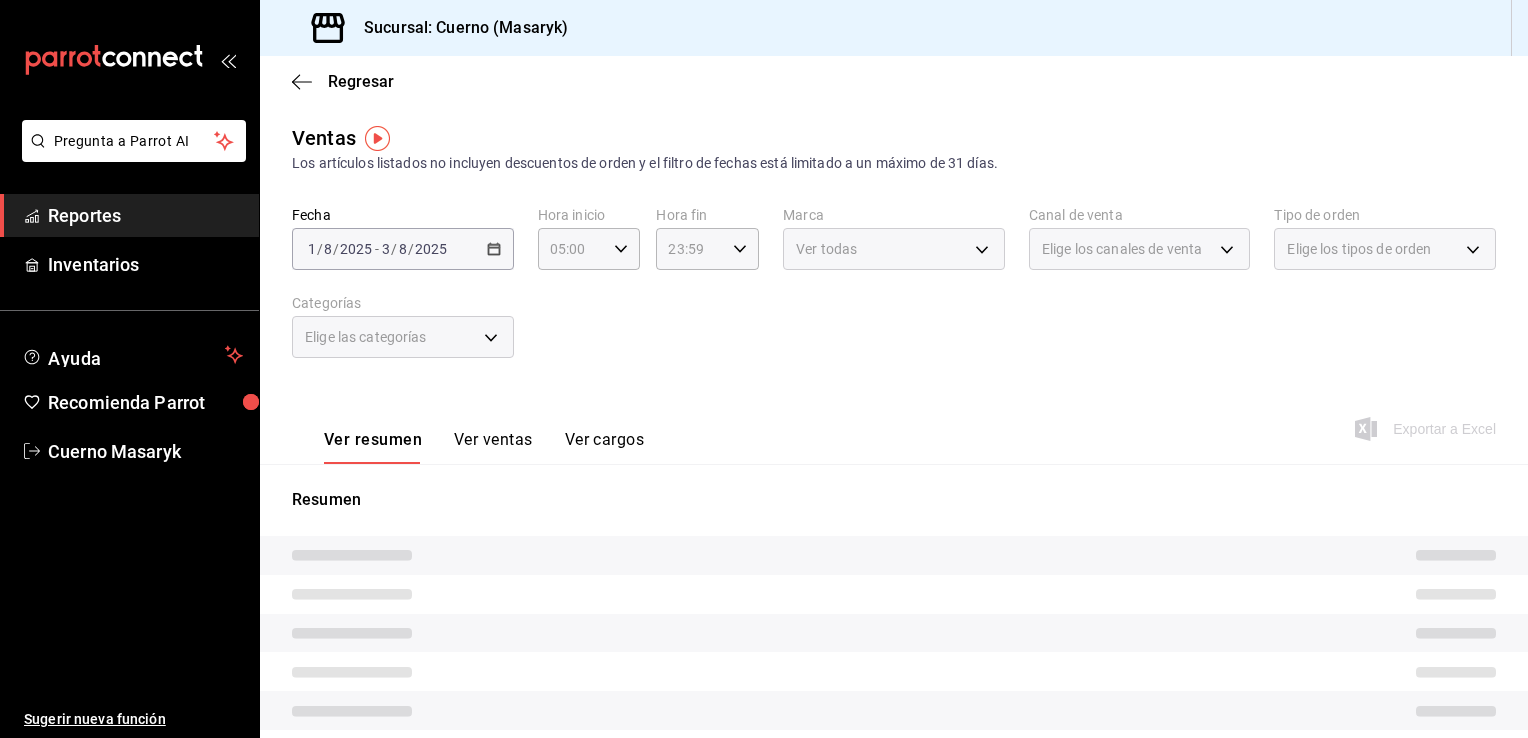 click on "Elige los canales de venta" at bounding box center (1140, 249) 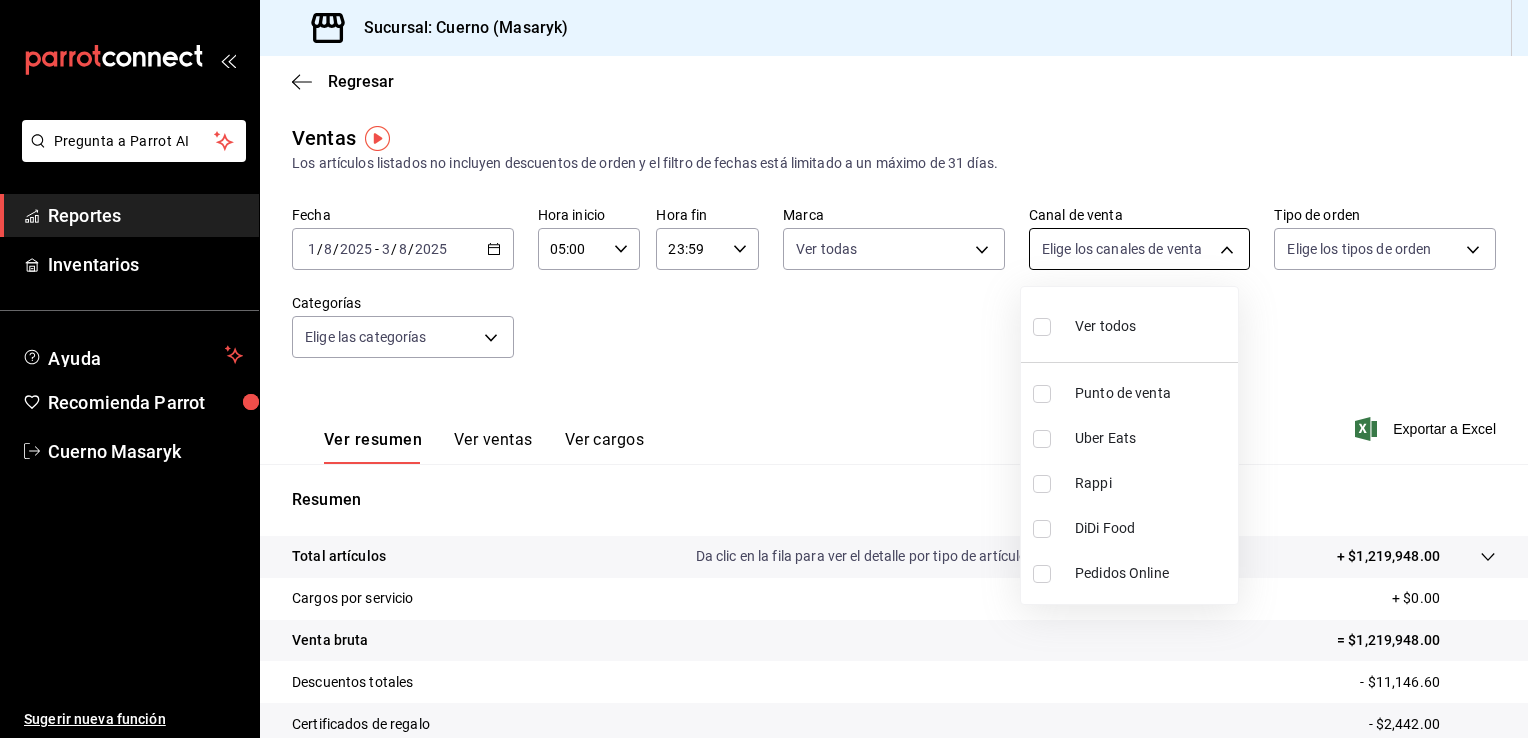 click on "Pregunta a Parrot AI Reportes   Inventarios   Ayuda Recomienda Parrot   Cuerno Masaryk   Sugerir nueva función   Sucursal: Cuerno ([CITY]) Regresar Ventas Los artículos listados no incluyen descuentos de orden y el filtro de fechas está limitado a un máximo de 31 días. Fecha [DATE] [DATE] - [DATE] [DATE] Hora inicio 05:00 Hora inicio Hora fin 23:59 Hora fin Marca Elige las marcas Canal de venta Elige los canales de venta Tipo de orden Elige los tipos de orden Categorías Elige las categorías Ver resumen Ver ventas Ver cargos Exportar a Excel Resumen Total artículos Da clic en la fila para ver el detalle por tipo de artículo + $1,219,948.00 Cargos por servicio + $0.00 Venta bruta = $1,219,948.00 Descuentos totales - $11,146.60 Certificados de regalo - $2,442.00 Venta total = $1,206,359.40 Impuestos - $166,394.40 Venta neta = $1,039,965.00 Pregunta a Parrot AI Reportes   Inventarios   Ayuda Recomienda Parrot   Cuerno Masaryk   Sugerir nueva función" at bounding box center (764, 369) 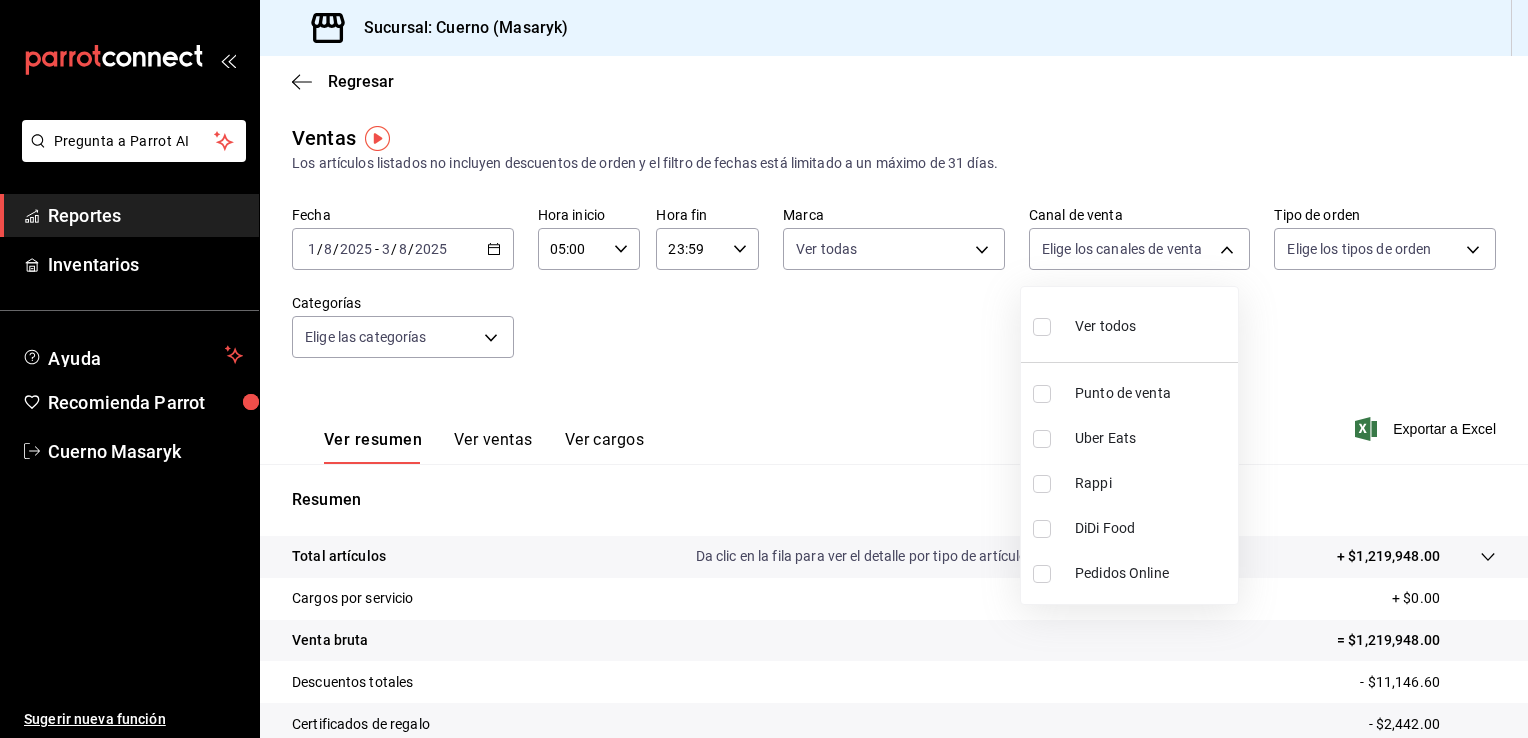 click on "Ver todos" at bounding box center (1129, 324) 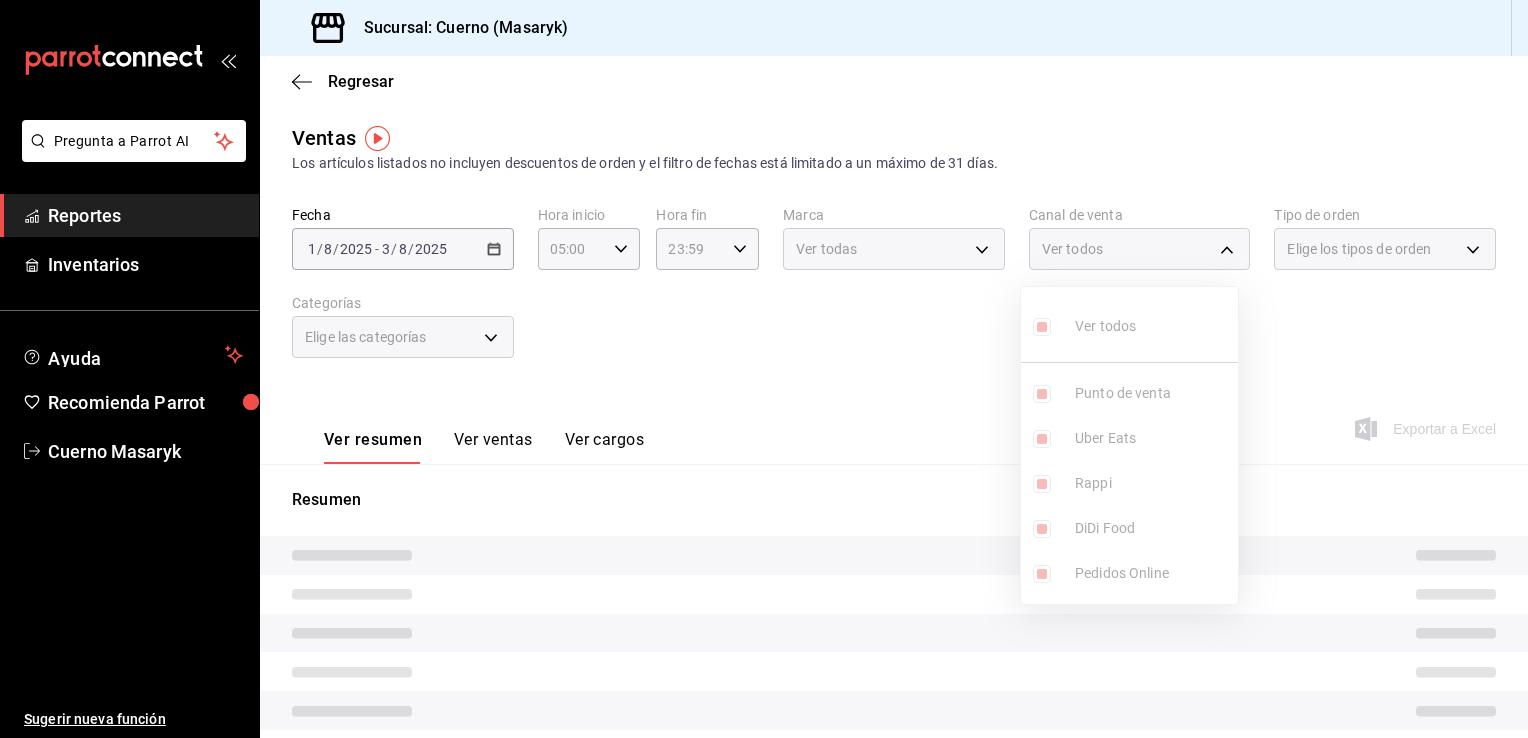 click at bounding box center (764, 369) 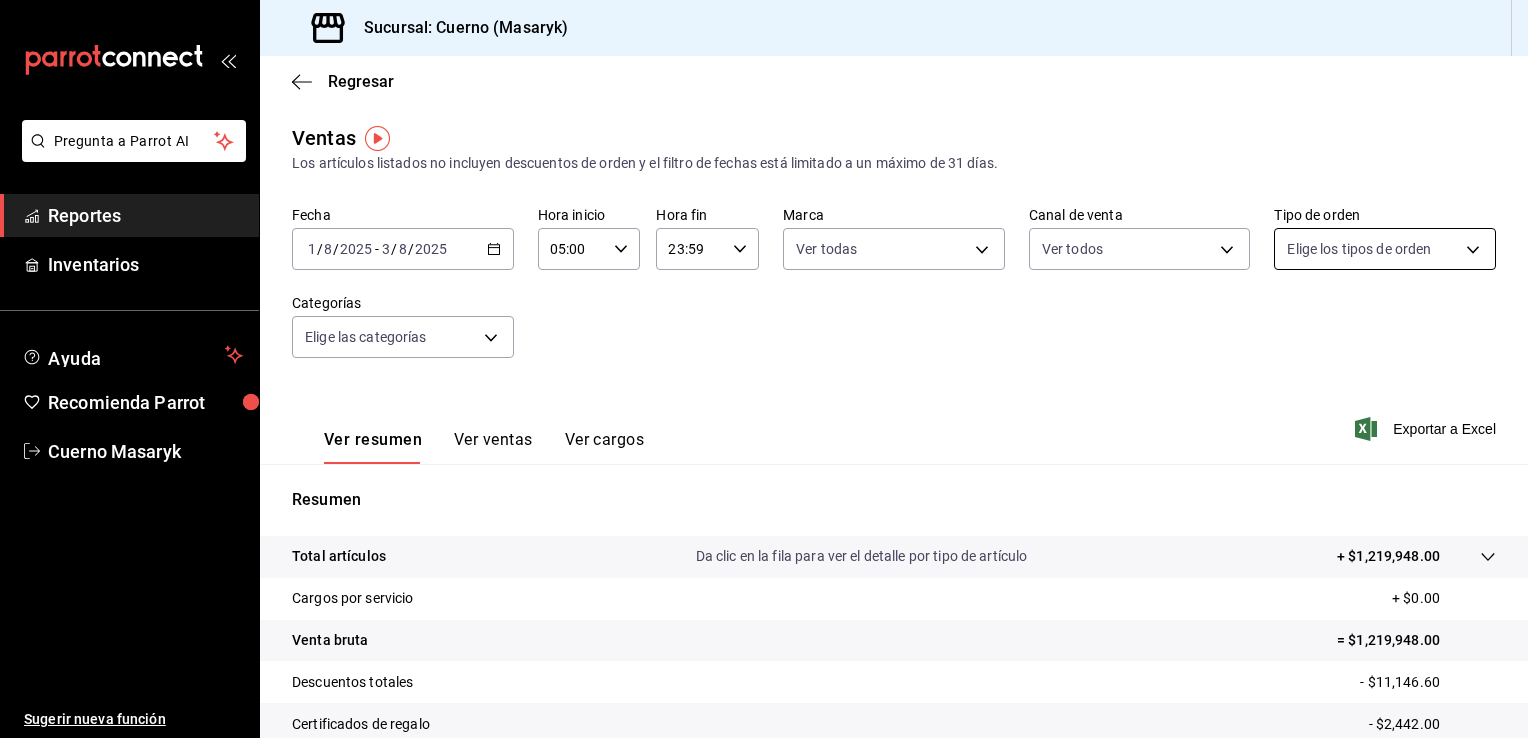 click on "Pregunta a Parrot AI Reportes   Inventarios   Ayuda Recomienda Parrot   Cuerno Masaryk   Sugerir nueva función   Sucursal: Cuerno ([CITY]) Regresar Ventas Los artículos listados no incluyen descuentos de orden y el filtro de fechas está limitado a un máximo de 31 días. Fecha [DATE] [DATE] - [DATE] [DATE] Hora inicio 05:00 Hora inicio Hora fin 23:59 Hora fin Marca Ver todas [UUID] Canal de venta Ver todos PARROT,UBER_EATS,RAPPI,DIDI_FOOD,ONLINE Tipo de orden Elige los tipos de orden Categorías Elige las categorías Ver resumen Ver ventas Ver cargos Exportar a Excel Resumen Total artículos Da clic en la fila para ver el detalle por tipo de artículo + $1,219,948.00 Cargos por servicio + $0.00 Venta bruta = $1,219,948.00 Descuentos totales - $11,146.60 Certificados de regalo - $2,442.00 Venta total = $1,206,359.40 Impuestos - $166,394.40 Venta neta = $1,039,965.00 Pregunta a Parrot AI Reportes   Inventarios   Ayuda Recomienda Parrot   Cuerno Masaryk" at bounding box center (764, 369) 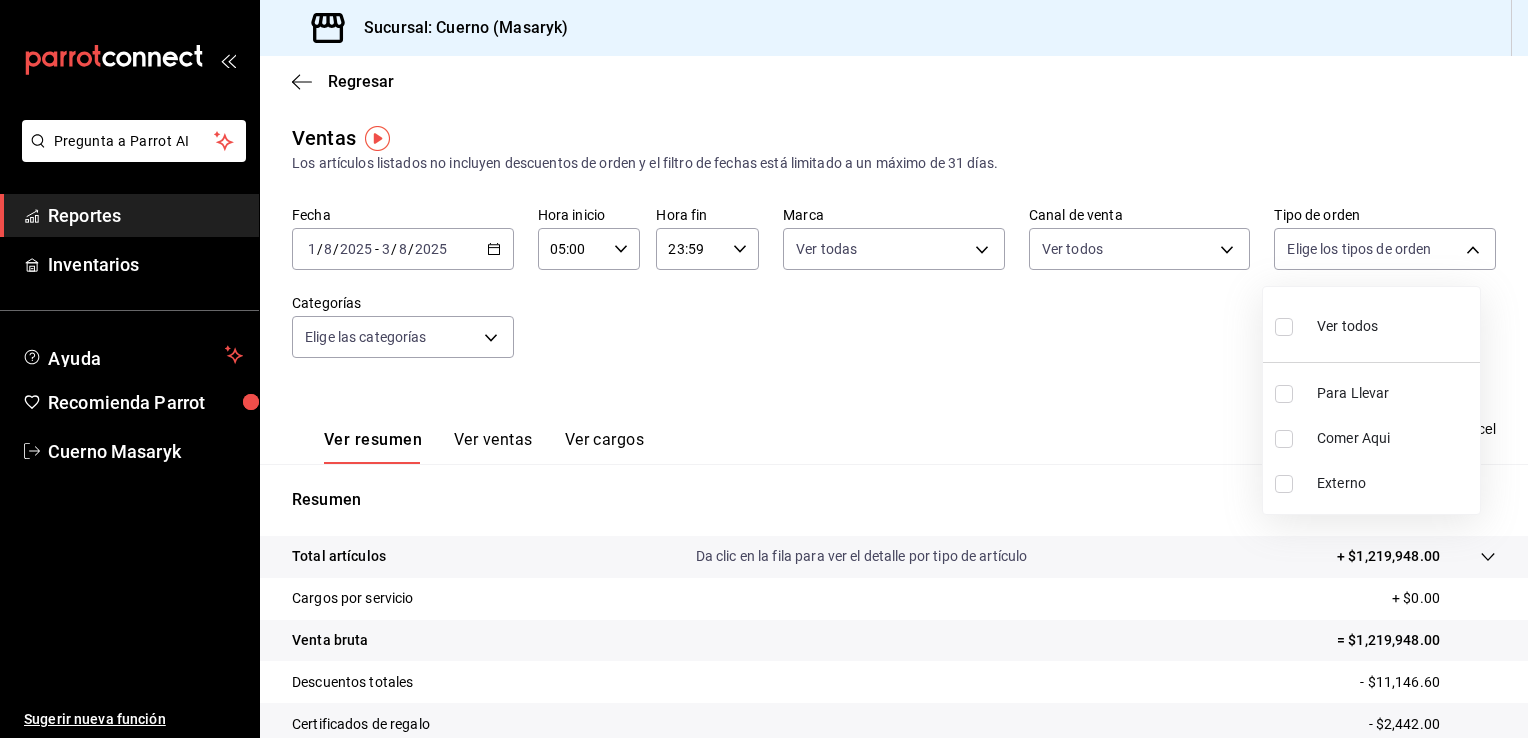 click on "Ver todos" at bounding box center (1347, 326) 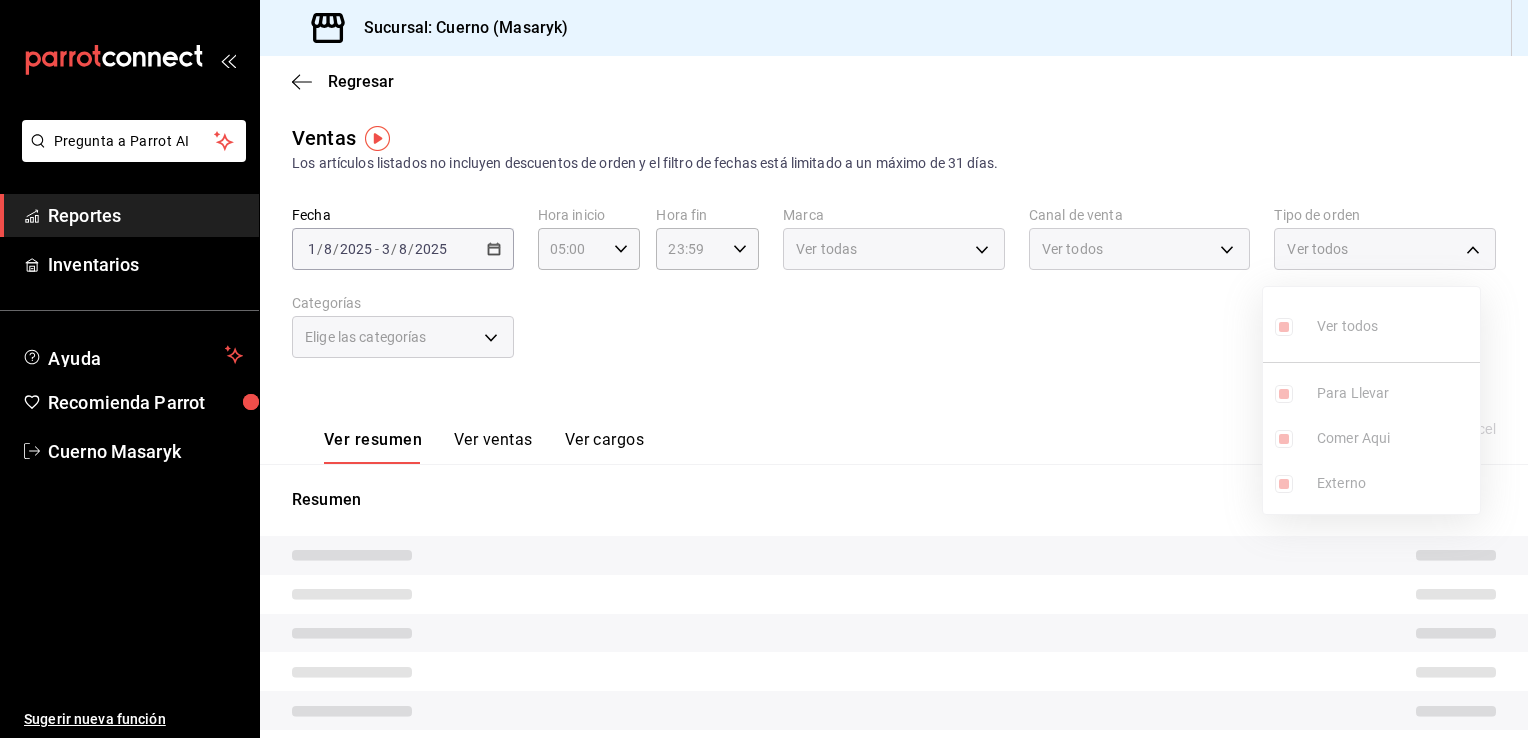 click at bounding box center [764, 369] 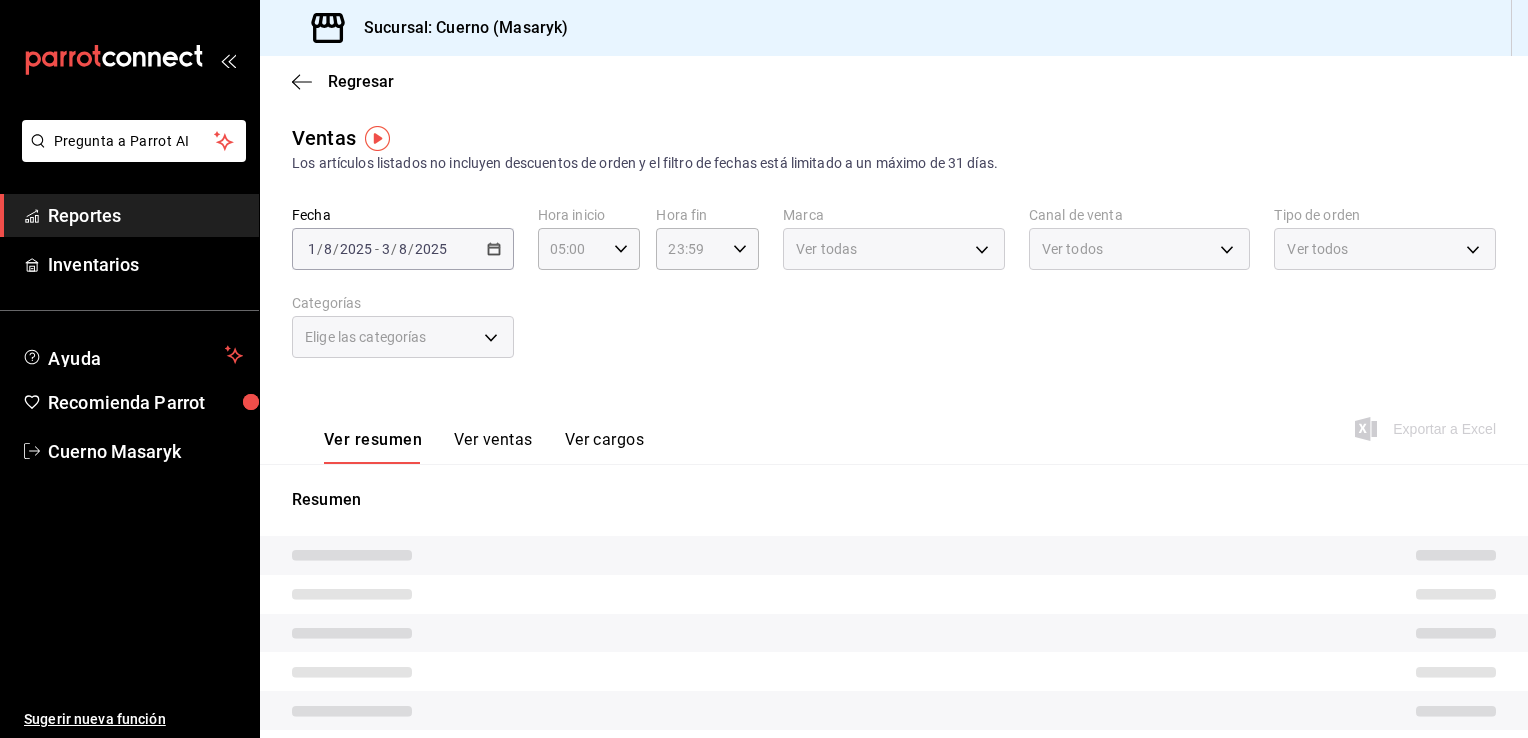 click on "Elige las categorías" at bounding box center (403, 337) 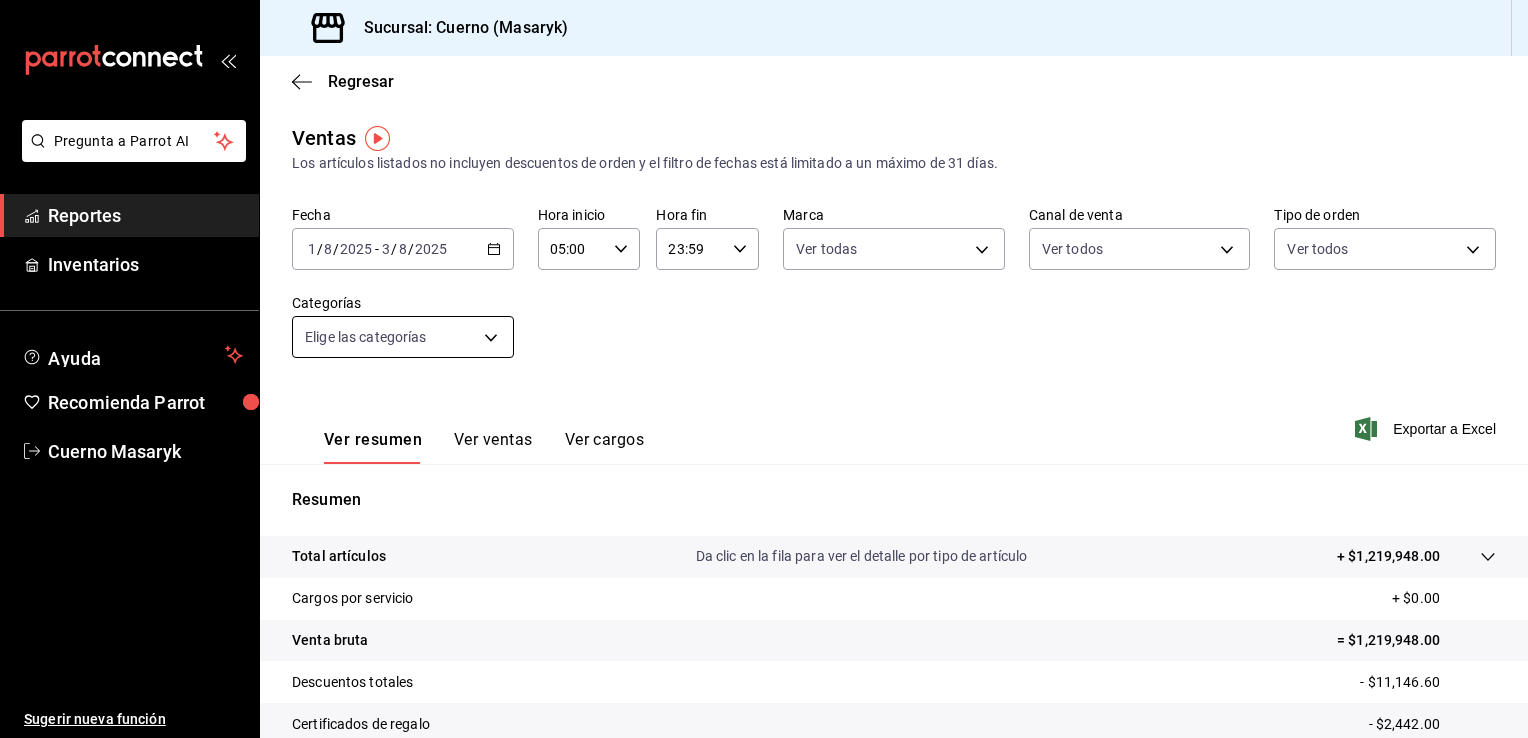 click on "Pregunta a Parrot AI Reportes   Inventarios   Ayuda Recomienda Parrot   Cuerno Masaryk   Sugerir nueva función   Sucursal: Cuerno ([CITY]) Regresar Ventas Los artículos listados no incluyen descuentos de orden y el filtro de fechas está limitado a un máximo de 31 días. Fecha [DATE] [DATE] - [DATE] [DATE] Hora inicio 05:00 Hora inicio Hora fin 23:59 Hora fin Marca Ver todas [UUID] Canal de venta Ver todos PARROT,UBER_EATS,RAPPI,DIDI_FOOD,ONLINE Tipo de orden Ver todos [UUID],[UUID],EXTERNAL Categorías Elige las categorías Ver resumen Ver ventas Ver cargos Exportar a Excel Resumen Total artículos Da clic en la fila para ver el detalle por tipo de artículo + $1,219,948.00 Cargos por servicio + $0.00 Venta bruta = $1,219,948.00 Descuentos totales - $11,146.60 Certificados de regalo - $2,442.00 Venta total = $1,206,359.40 Impuestos - $166,394.40 Venta neta = $1,039,965.00 Pregunta a Parrot AI" at bounding box center [764, 369] 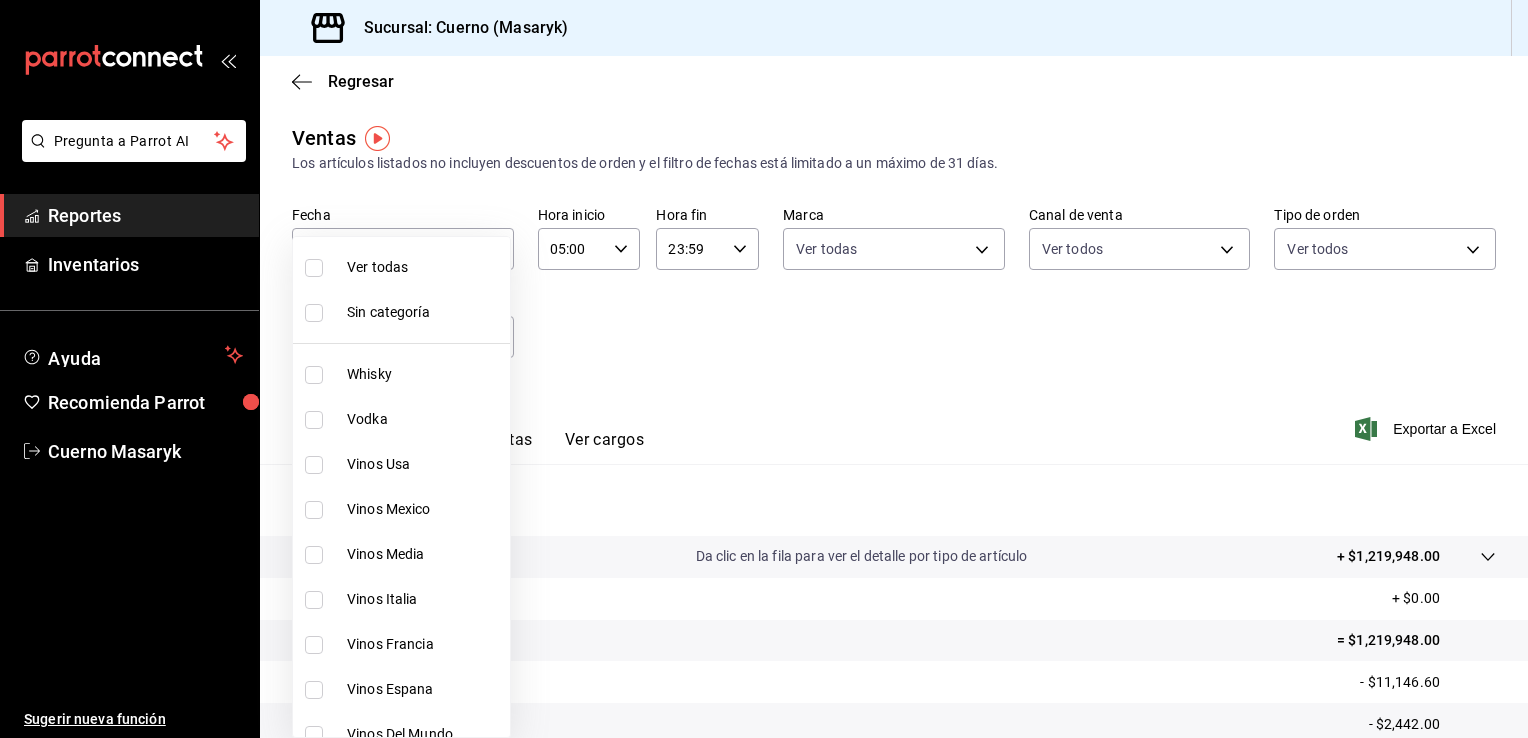 click on "Ver todas" at bounding box center (424, 267) 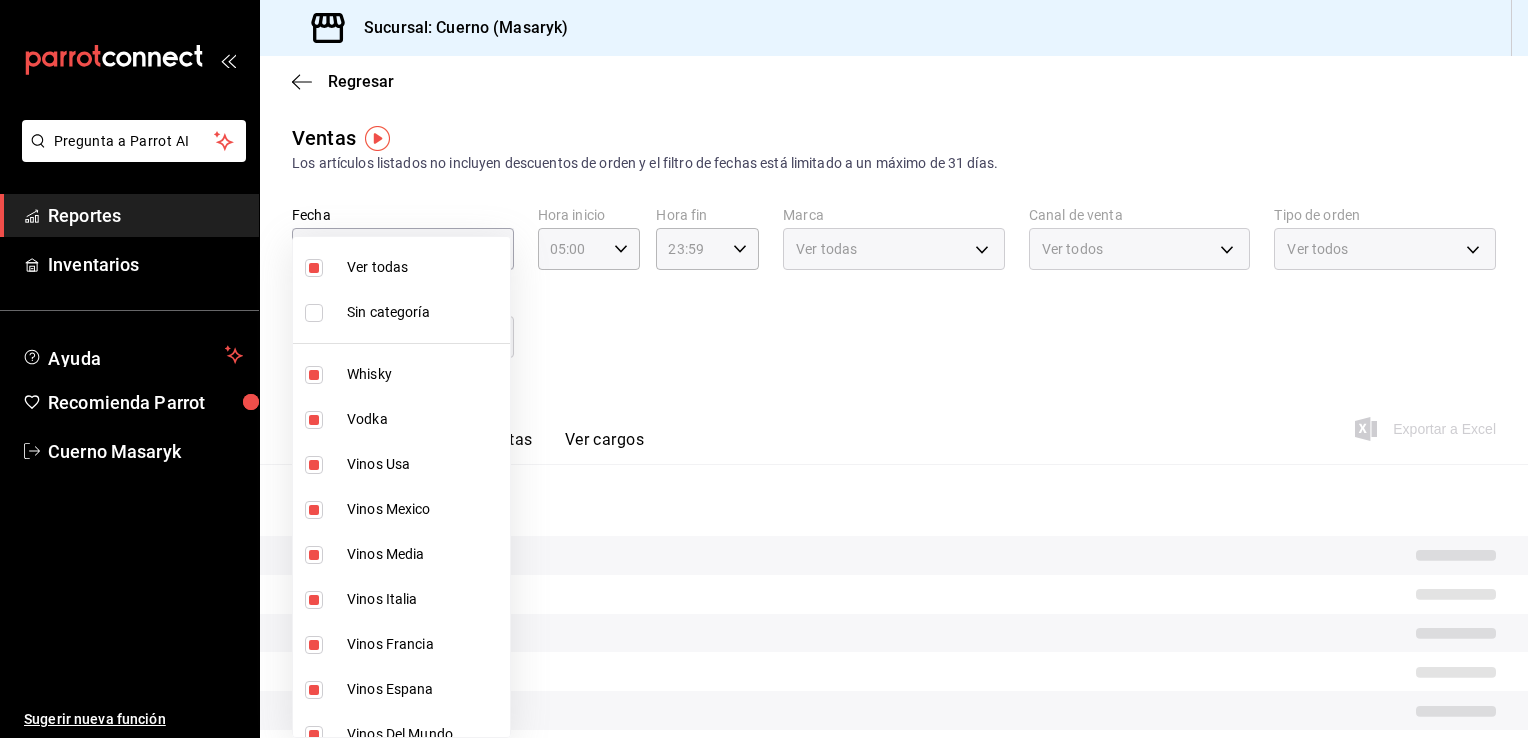click at bounding box center (764, 369) 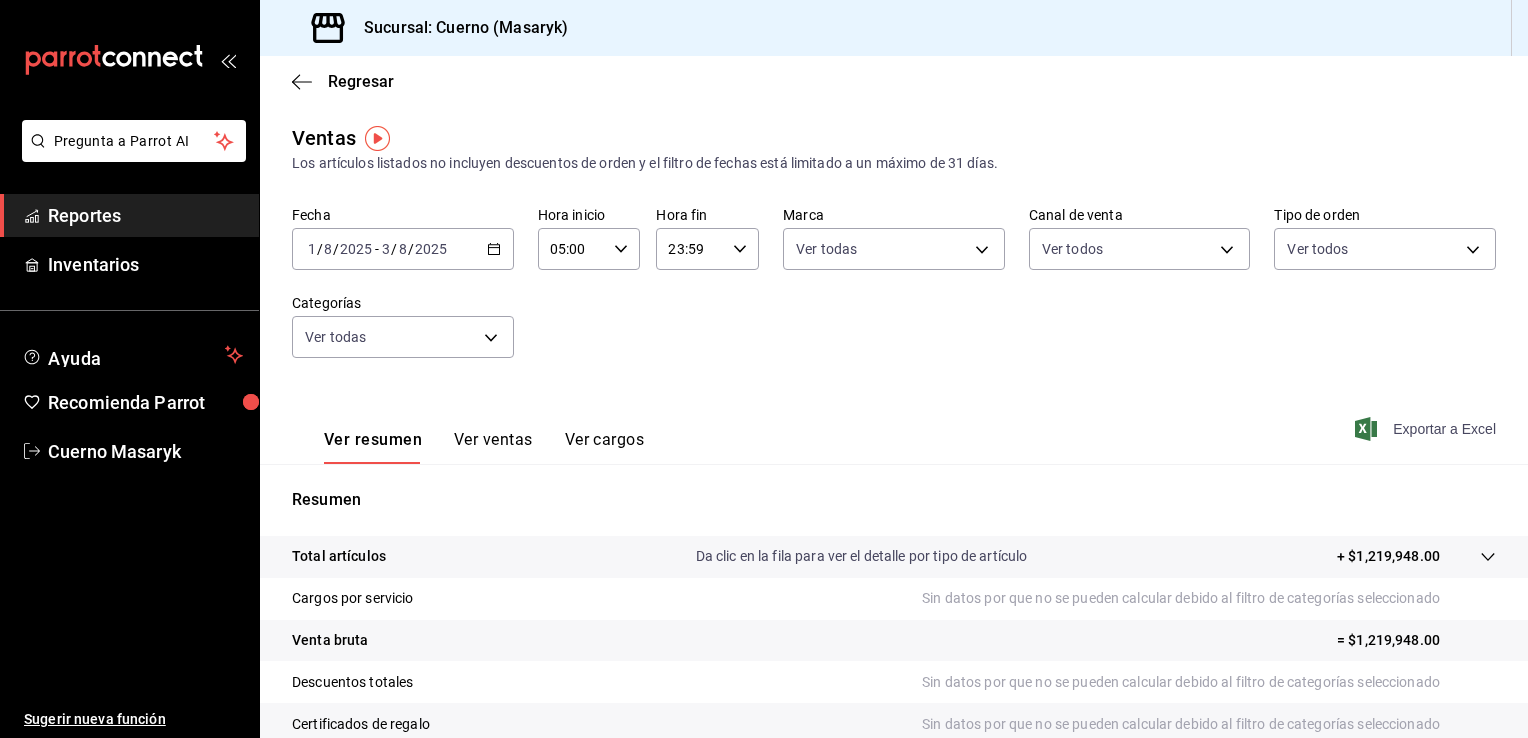 click on "Exportar a Excel" at bounding box center (1427, 429) 